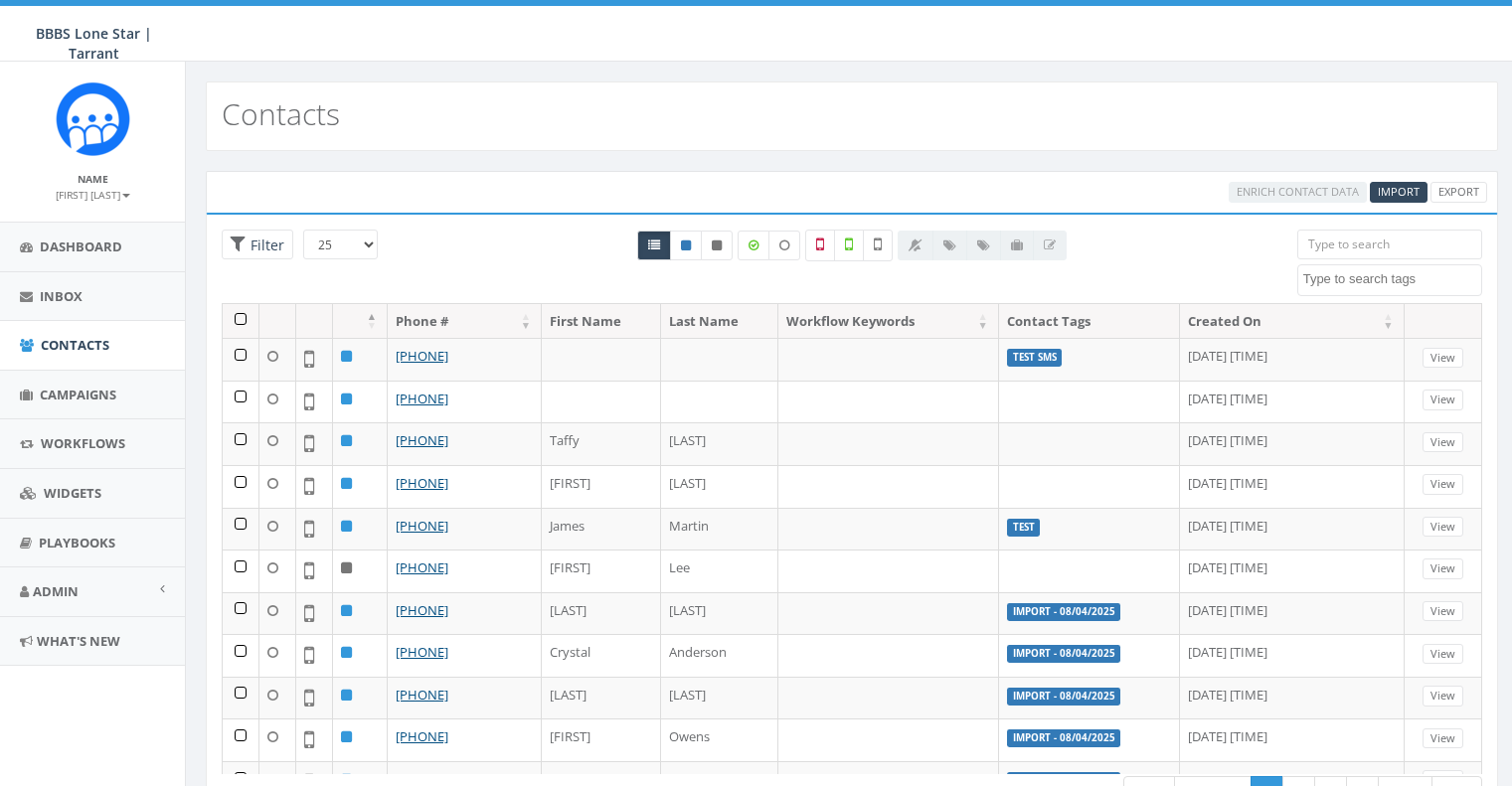 select 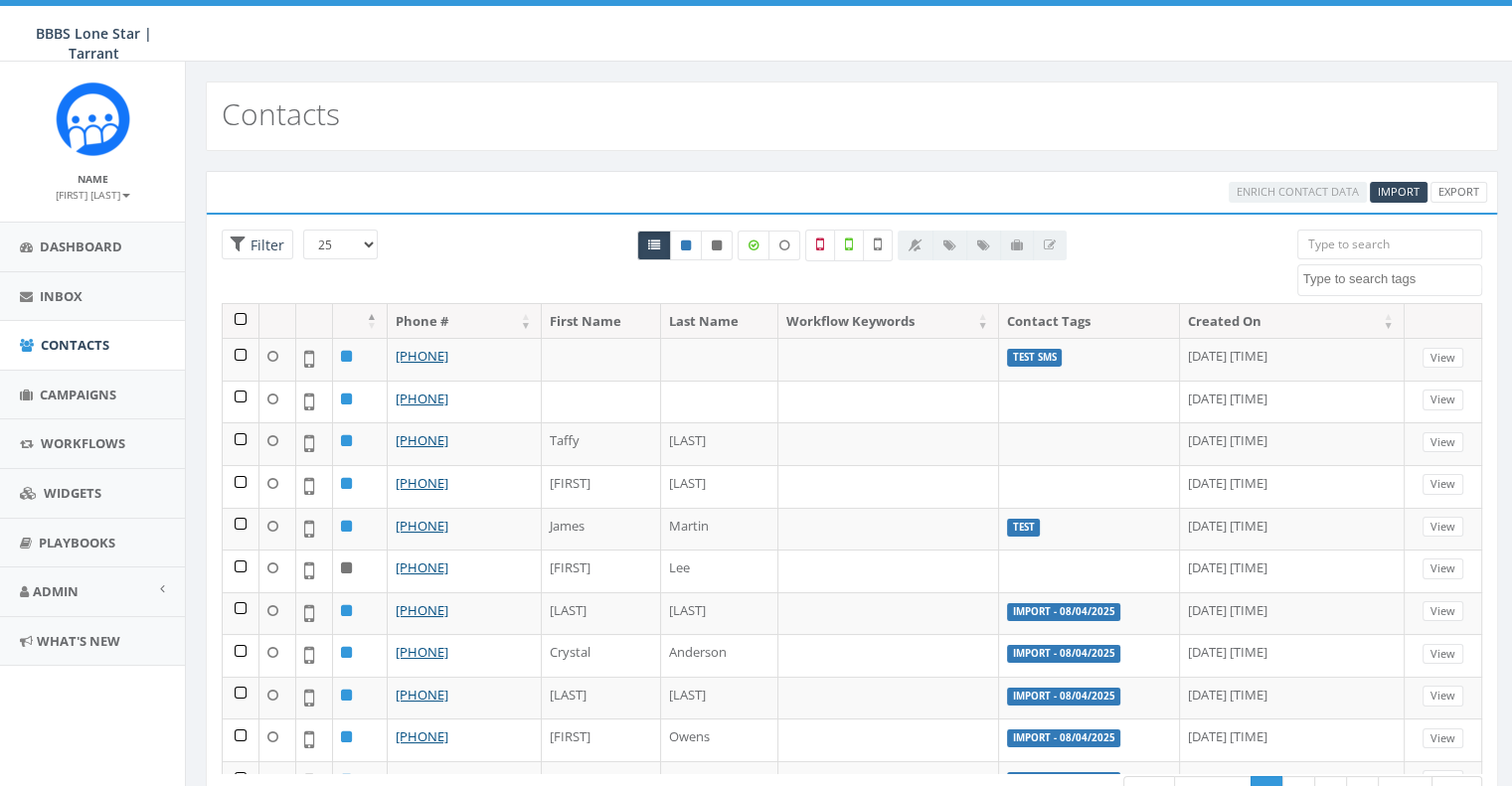 scroll, scrollTop: 0, scrollLeft: 0, axis: both 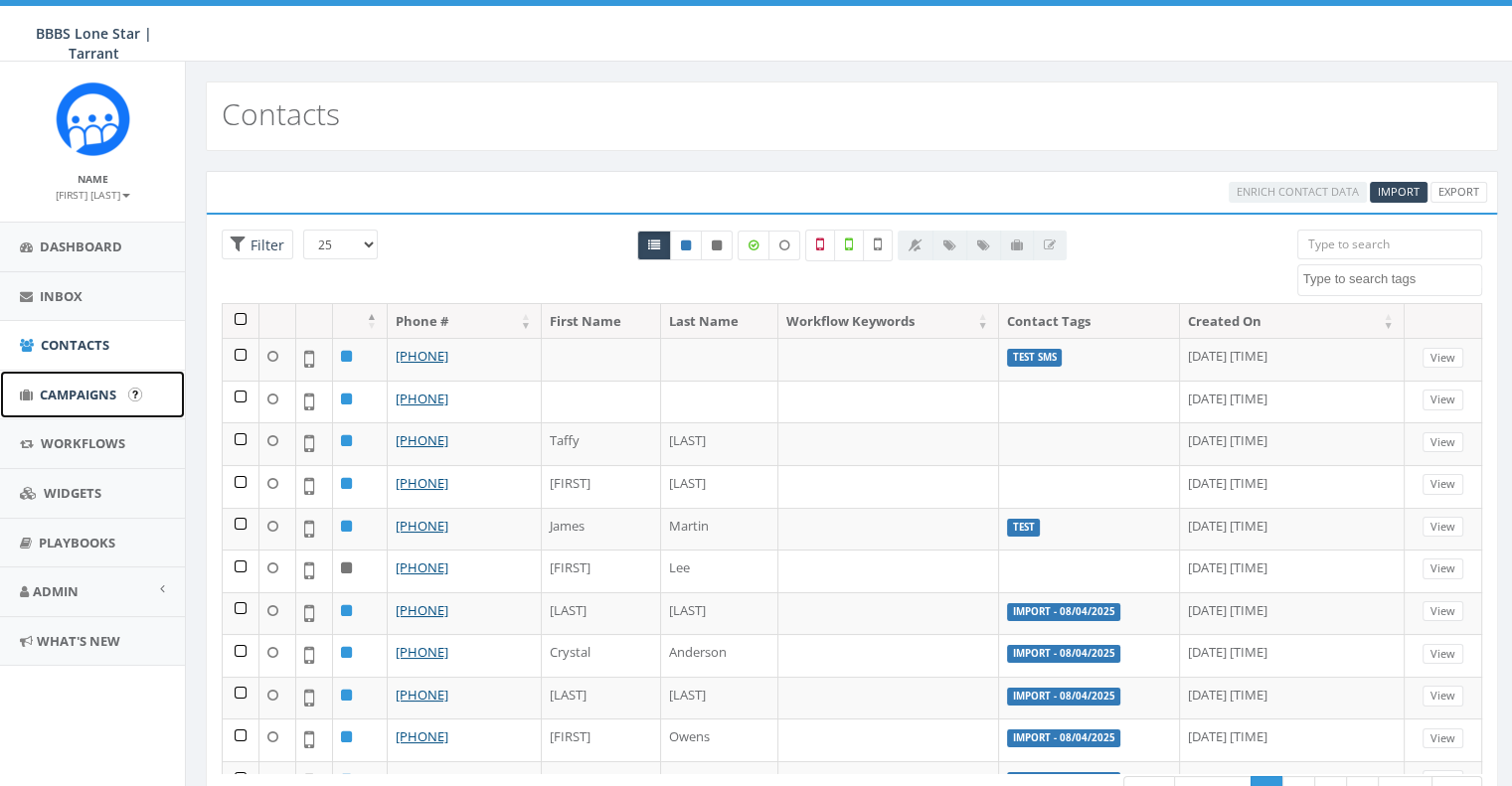 click on "Campaigns" at bounding box center [78, 394] 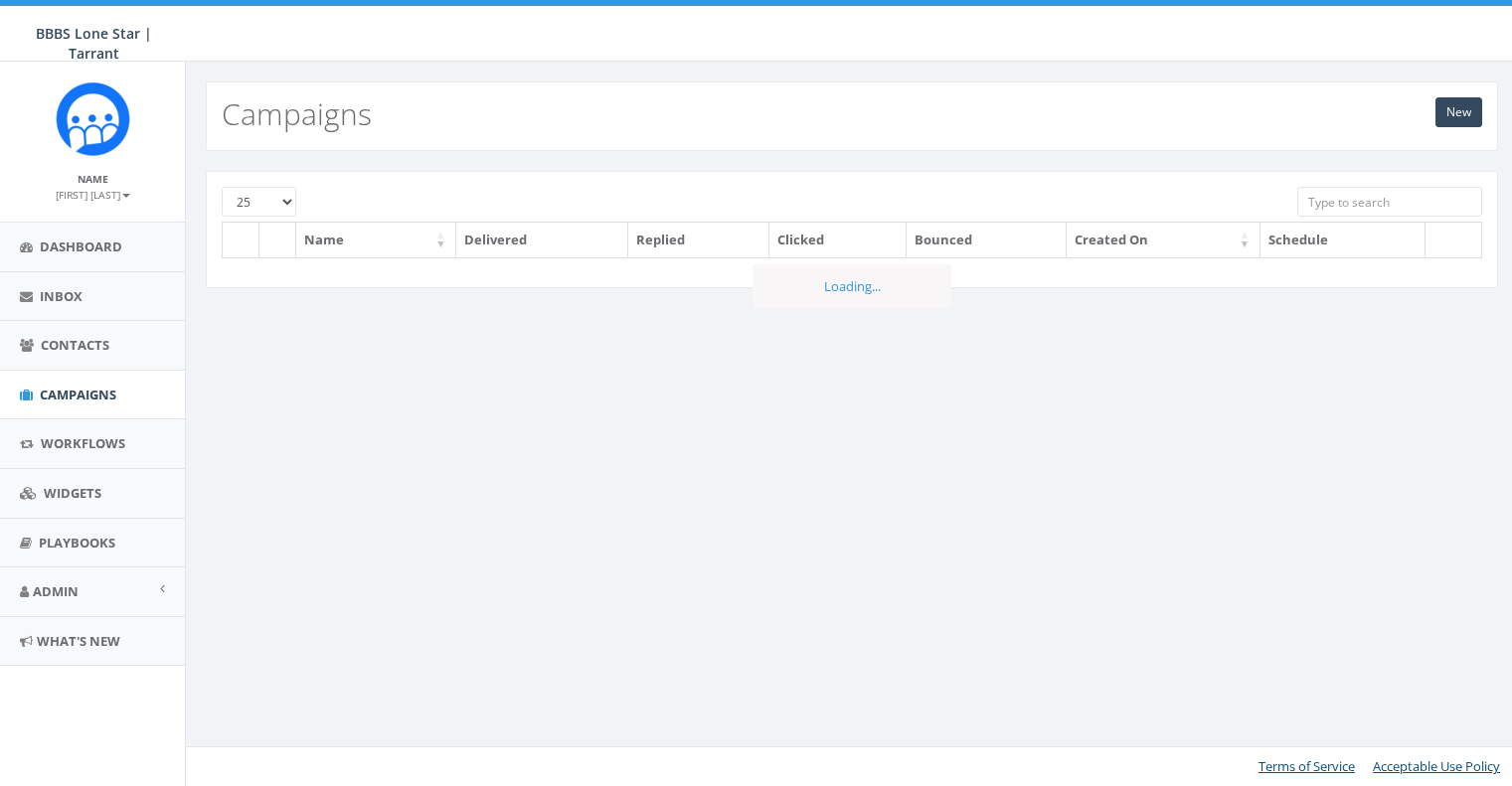 scroll, scrollTop: 0, scrollLeft: 0, axis: both 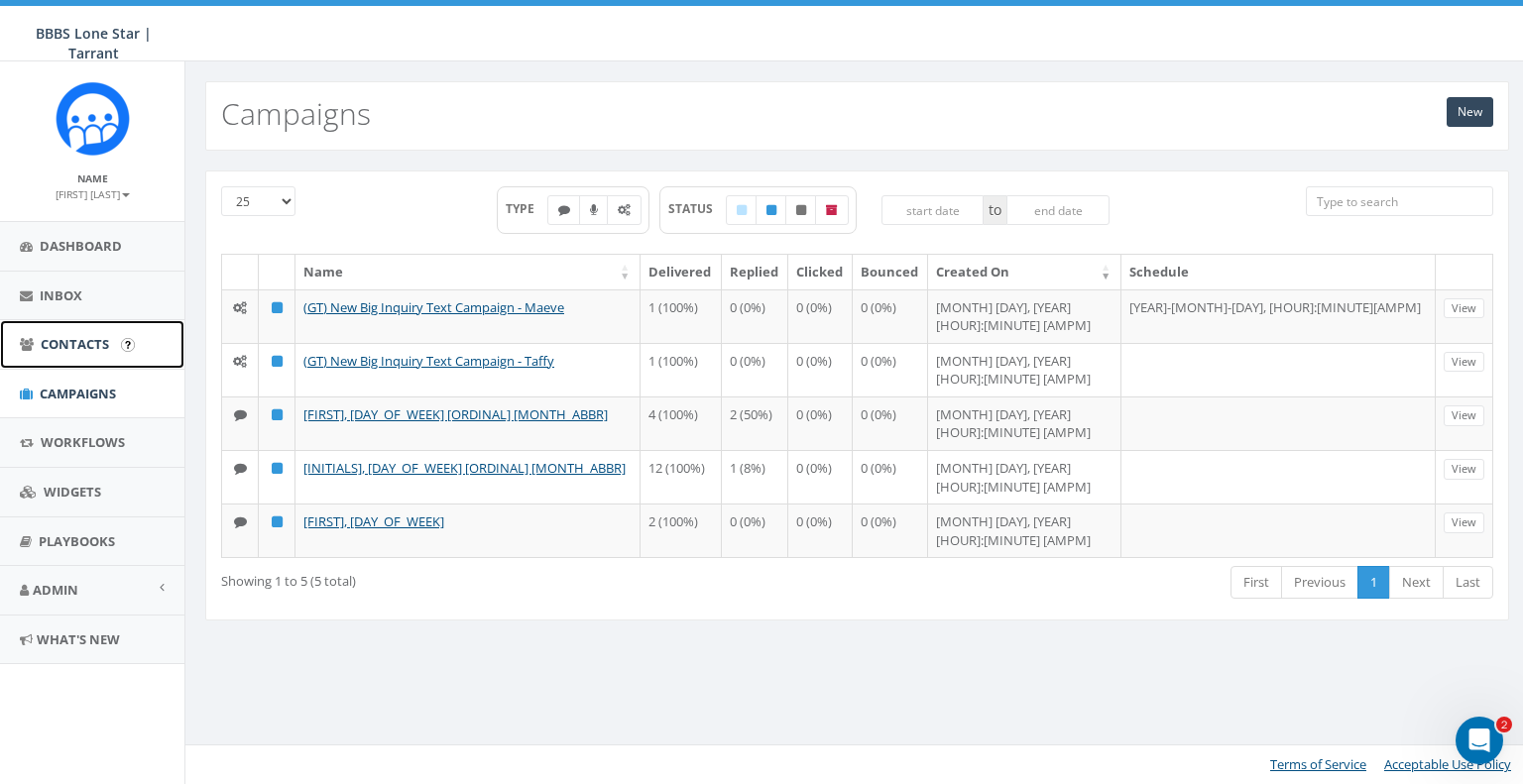 click on "Contacts" at bounding box center (74, 344) 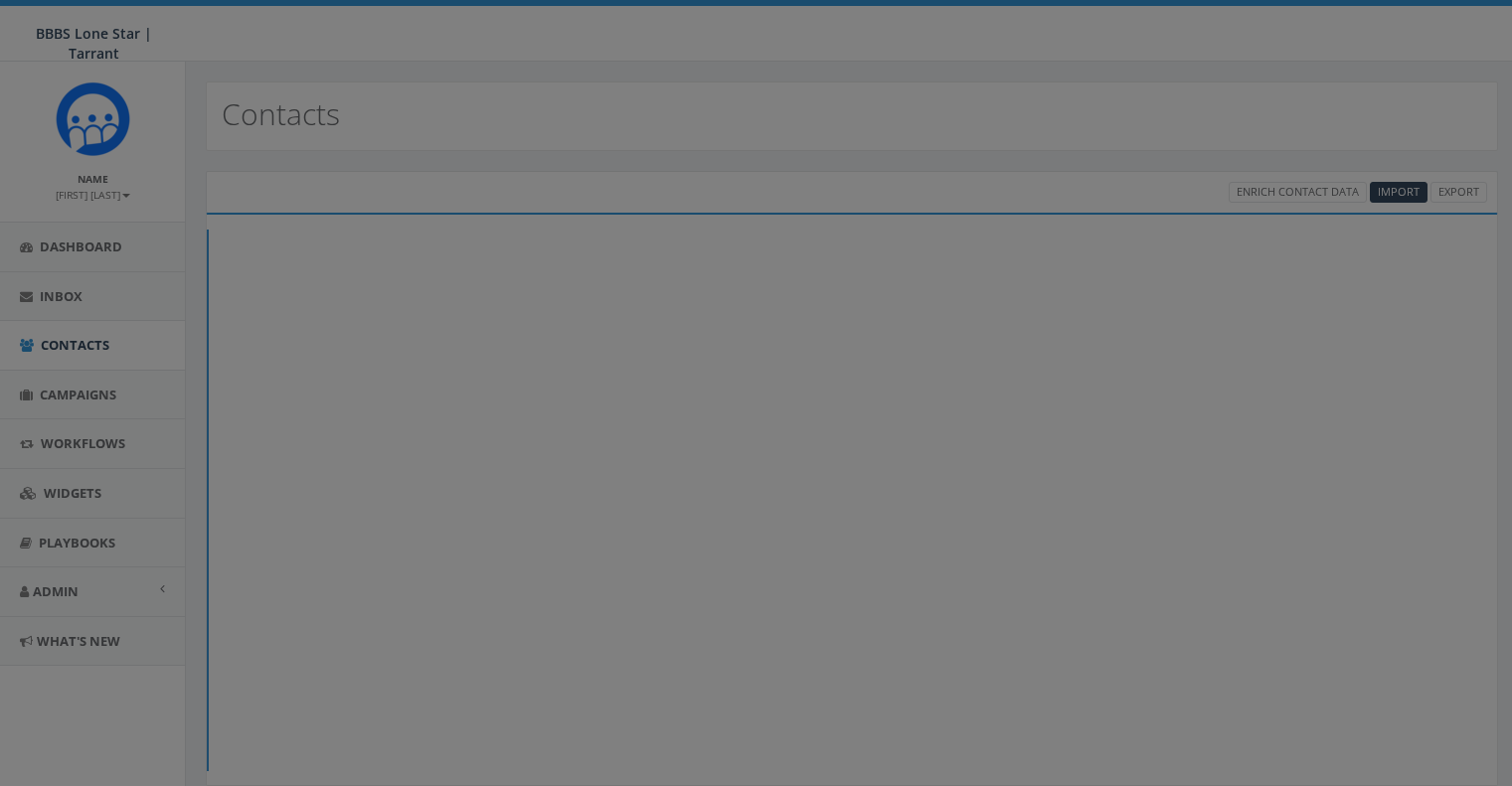 scroll, scrollTop: 0, scrollLeft: 0, axis: both 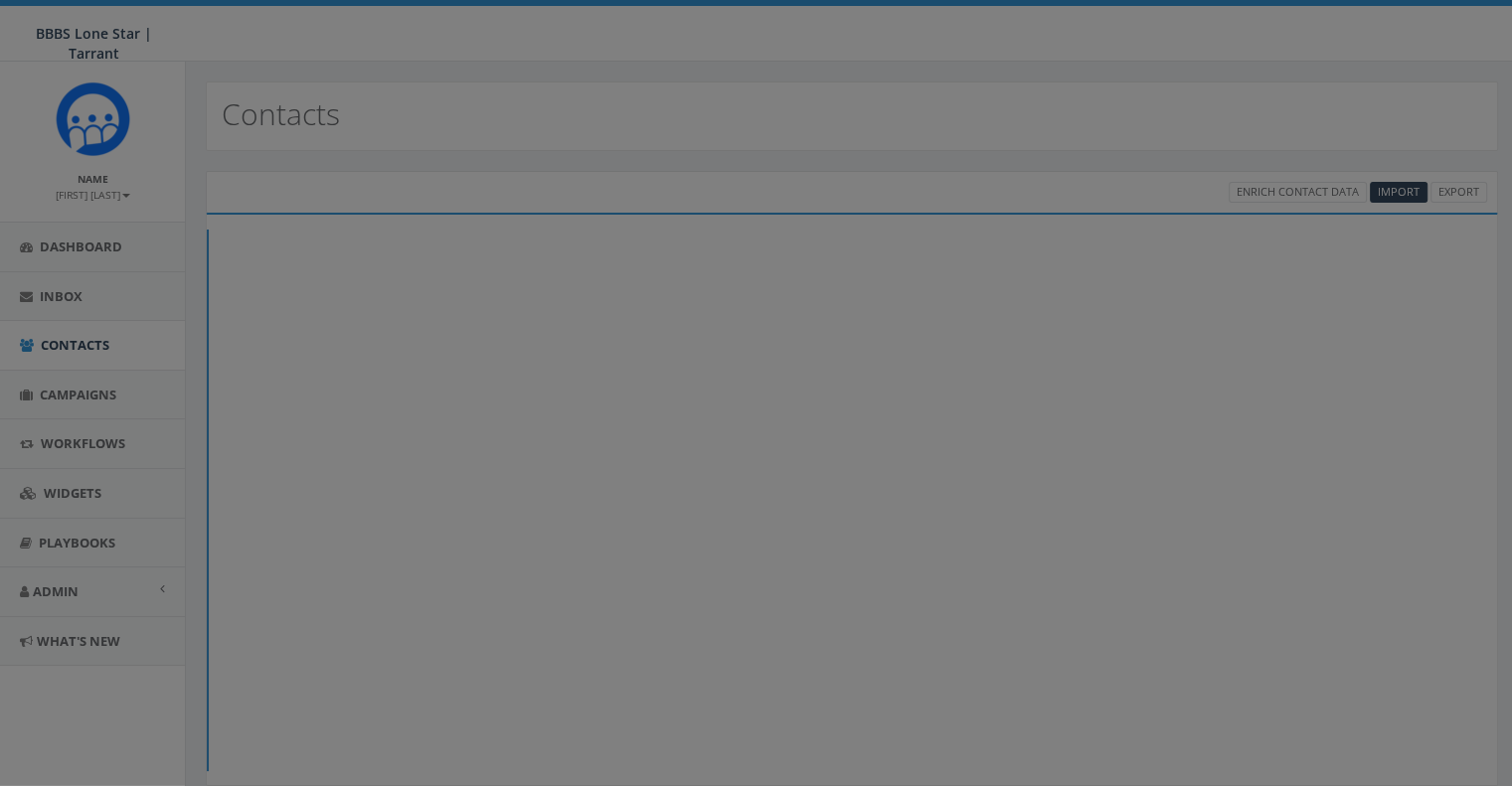 select 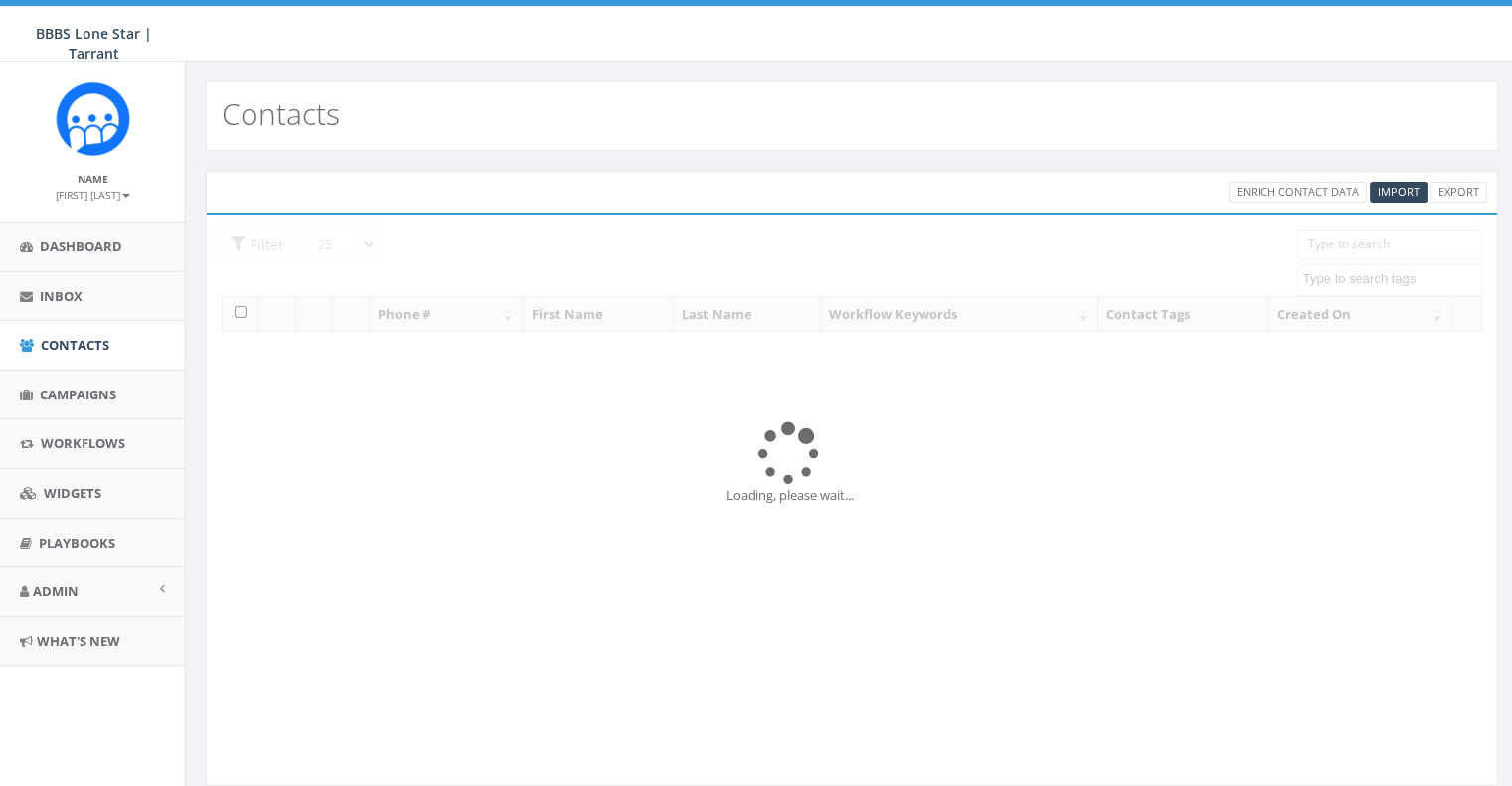 scroll, scrollTop: 0, scrollLeft: 0, axis: both 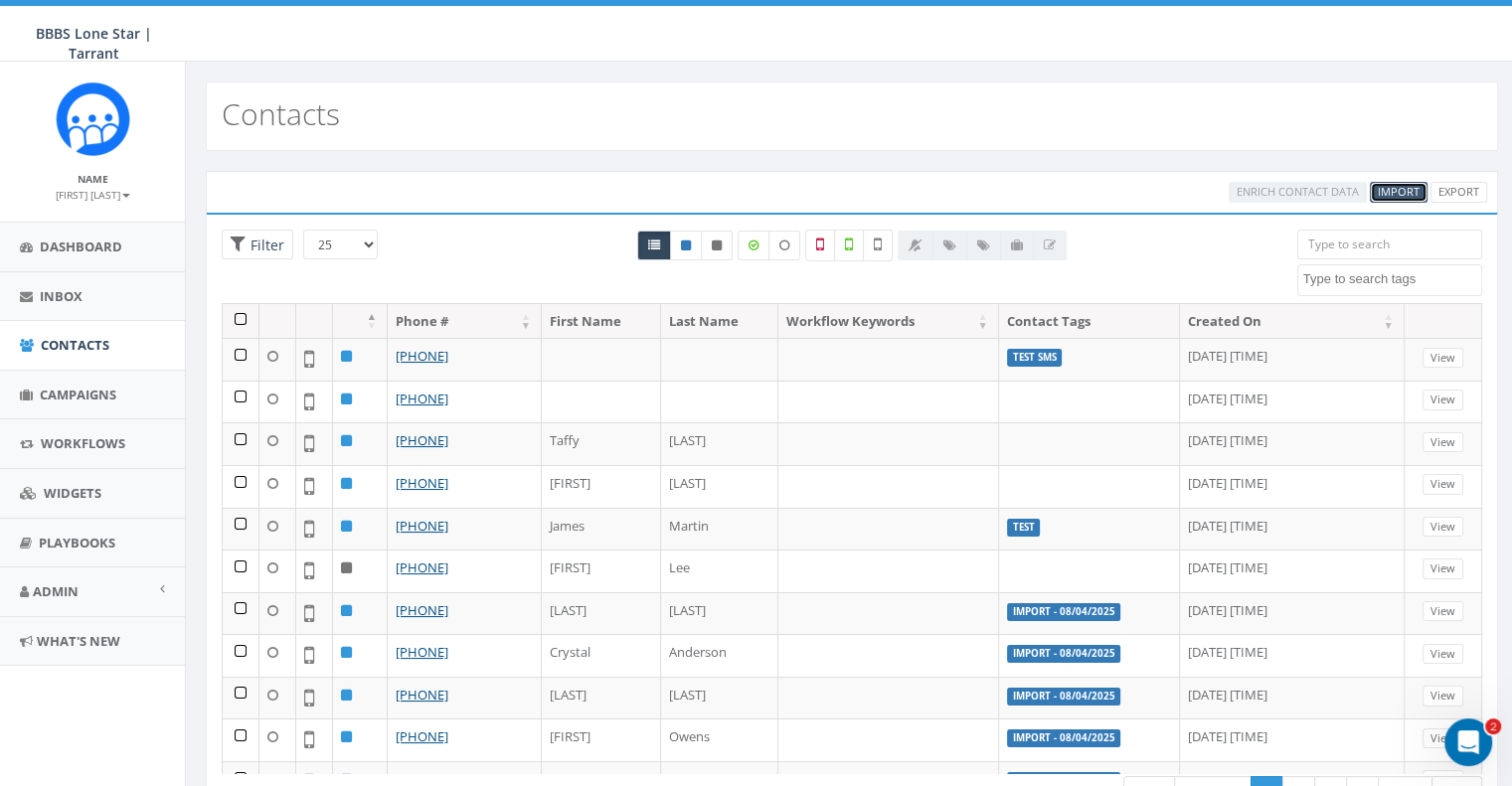 click on "Import" at bounding box center (1399, 191) 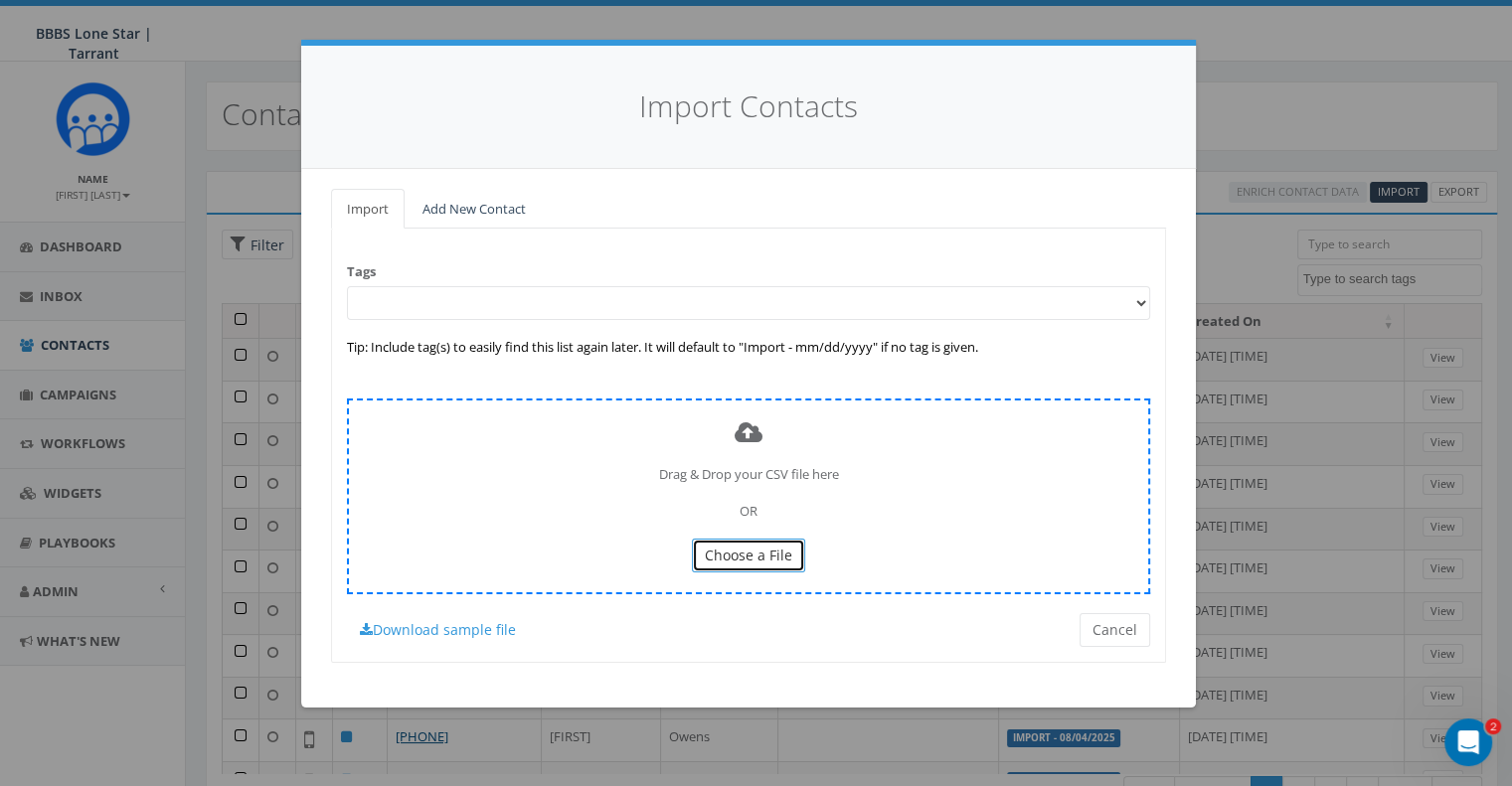 click on "Choose a File" at bounding box center (749, 554) 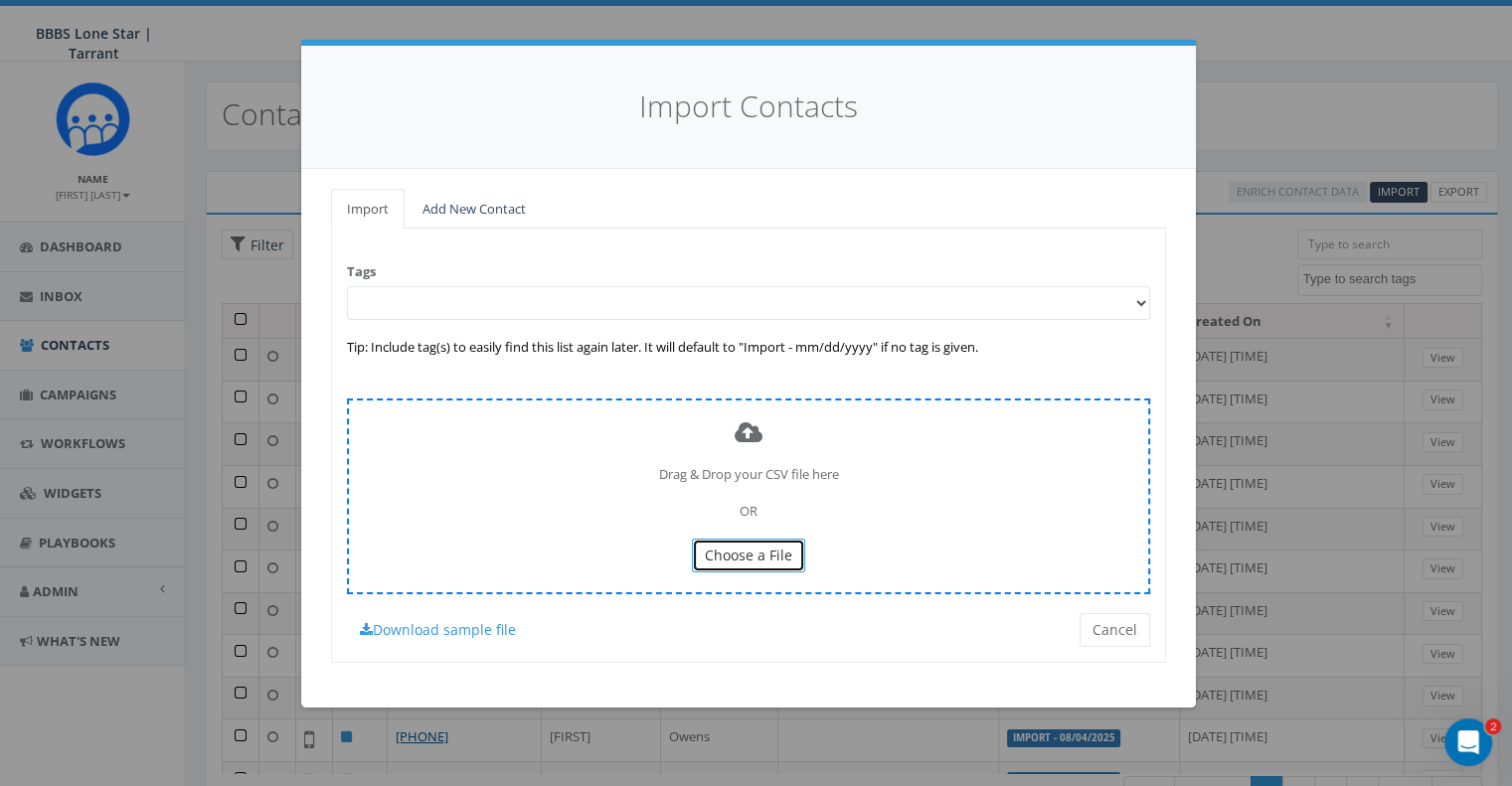 click on "Choose a File" at bounding box center (749, 554) 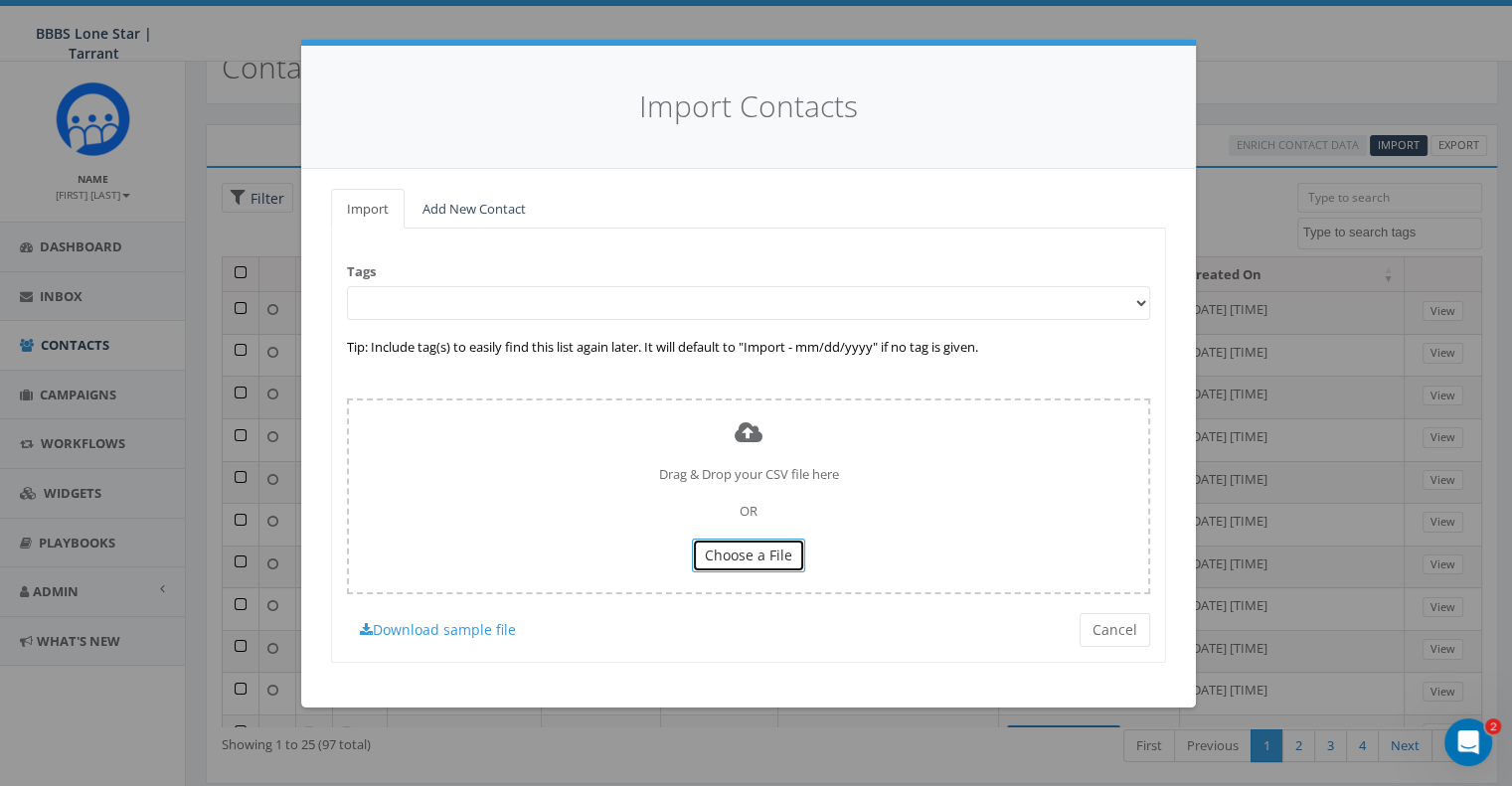 scroll, scrollTop: 0, scrollLeft: 0, axis: both 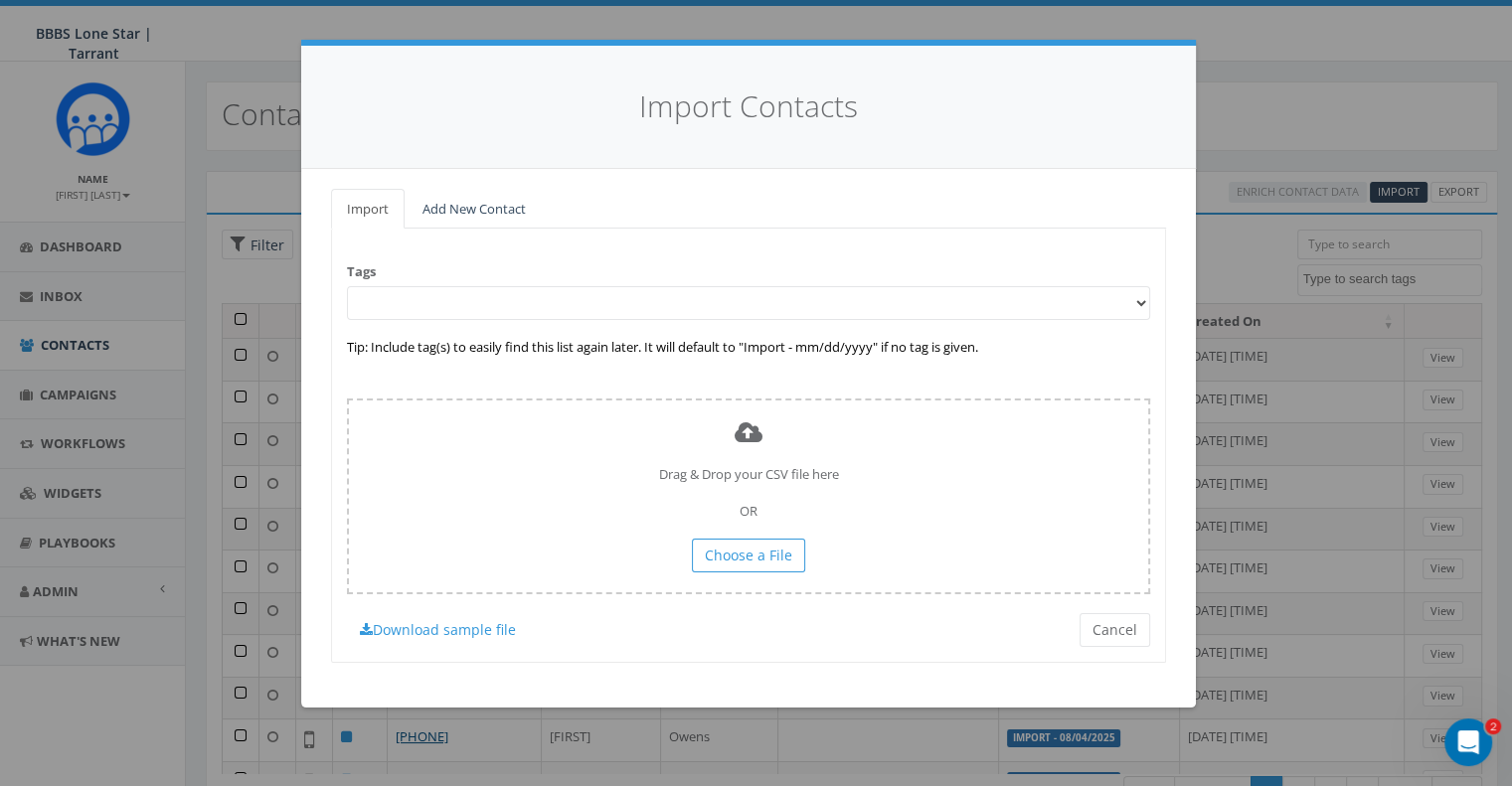 click at bounding box center (749, 303) 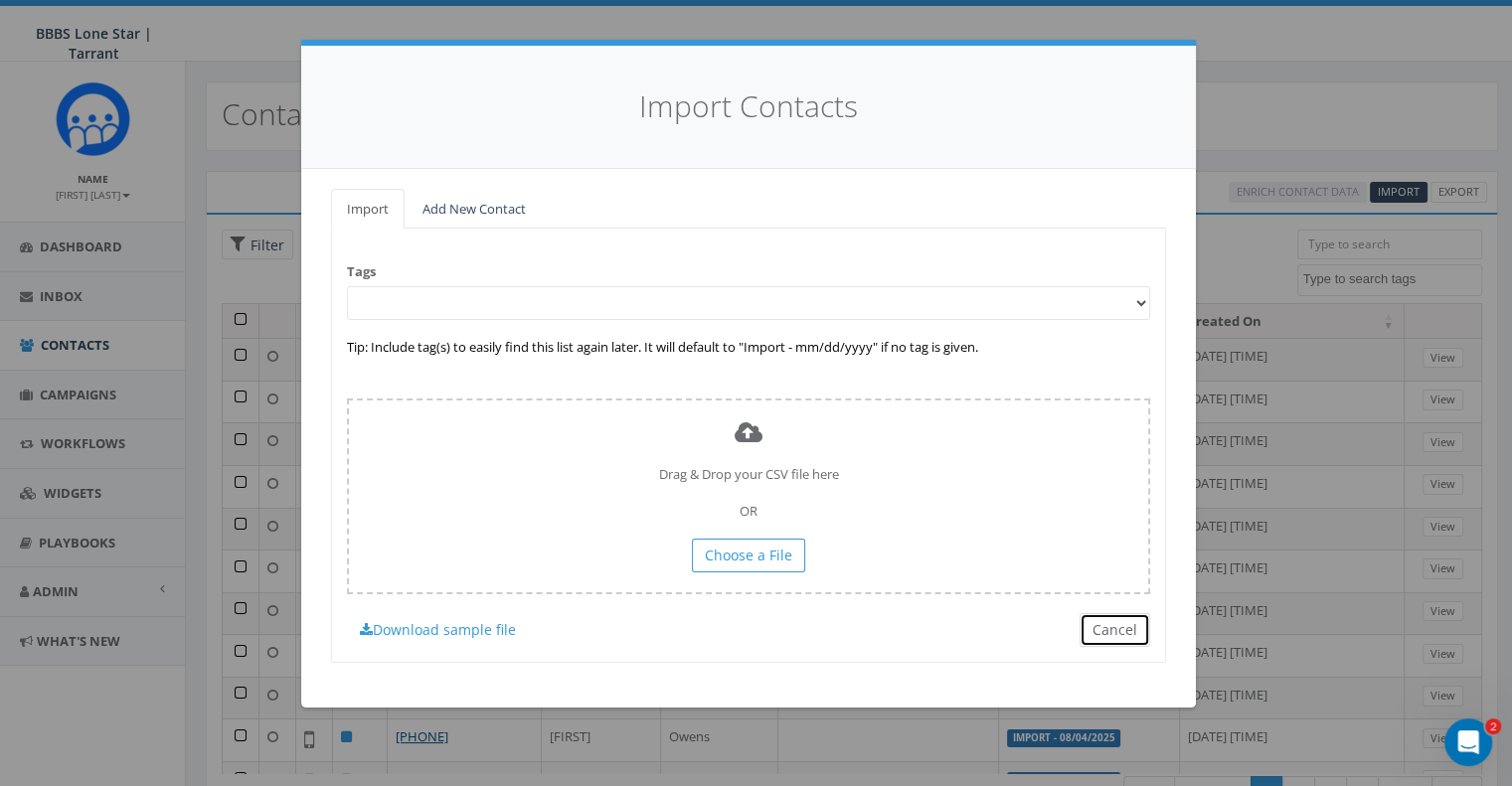 click on "Cancel" at bounding box center (1114, 630) 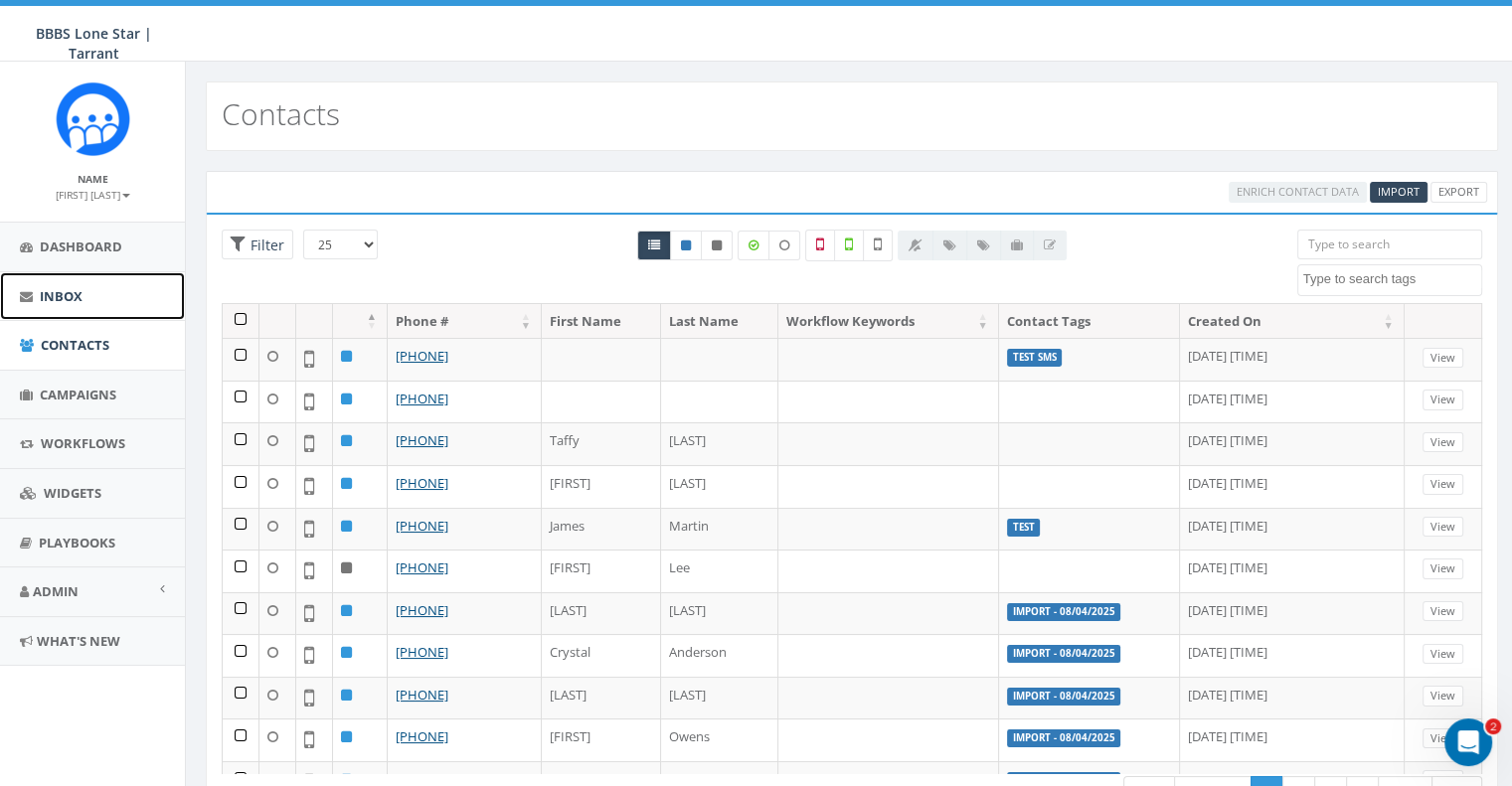 click on "Inbox" at bounding box center [61, 296] 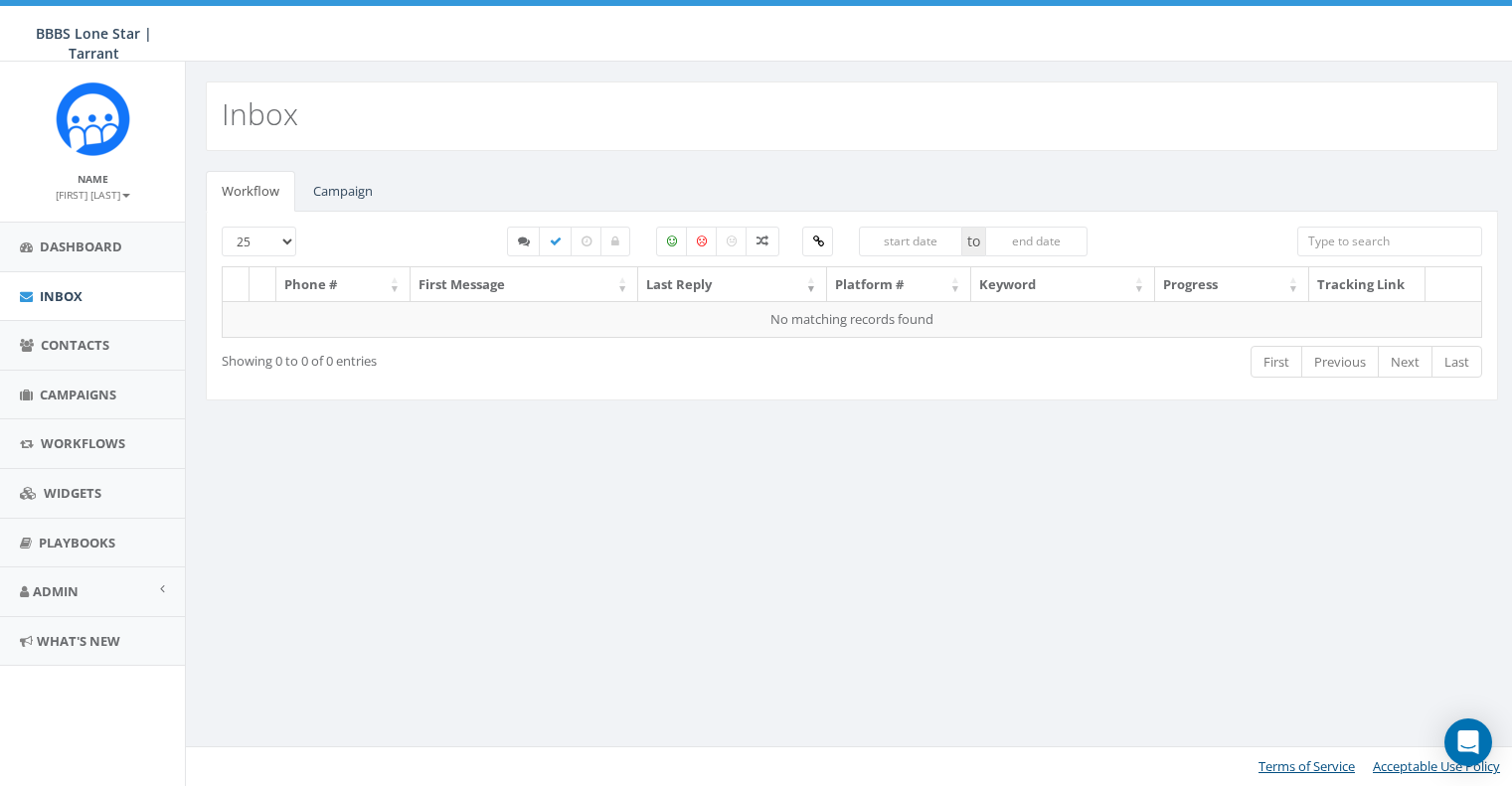 scroll, scrollTop: 0, scrollLeft: 0, axis: both 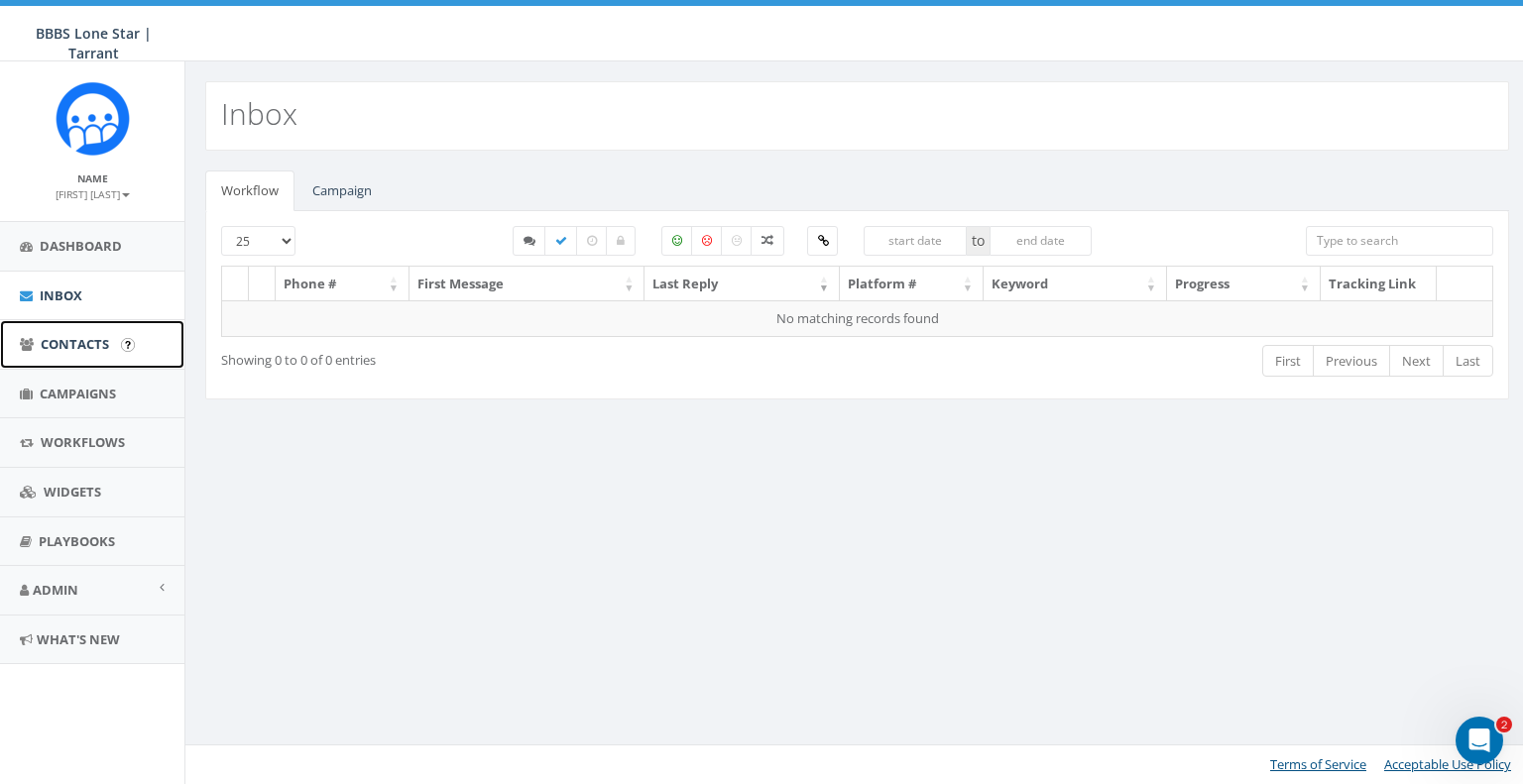 click on "Contacts" at bounding box center [74, 344] 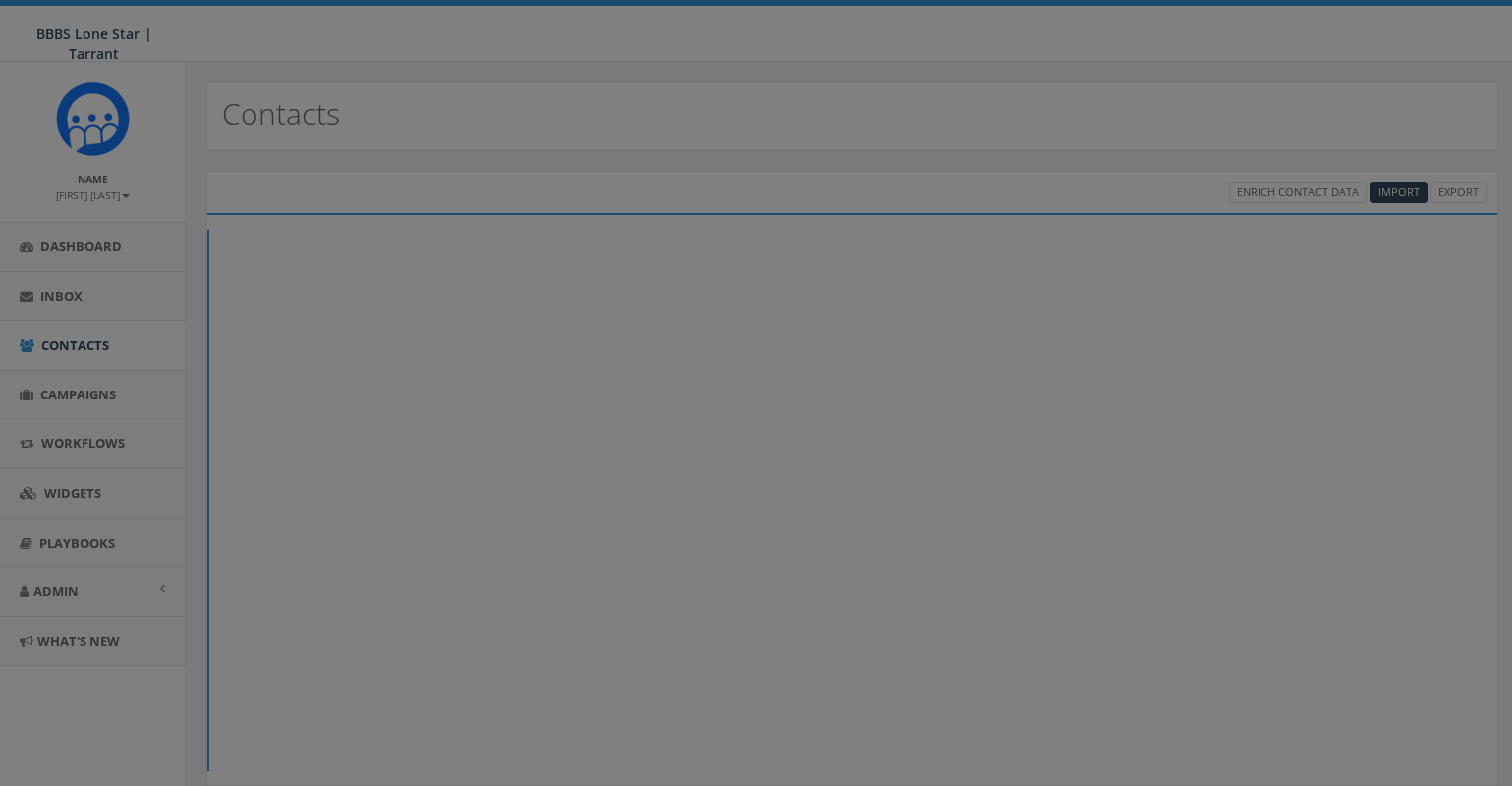 scroll, scrollTop: 0, scrollLeft: 0, axis: both 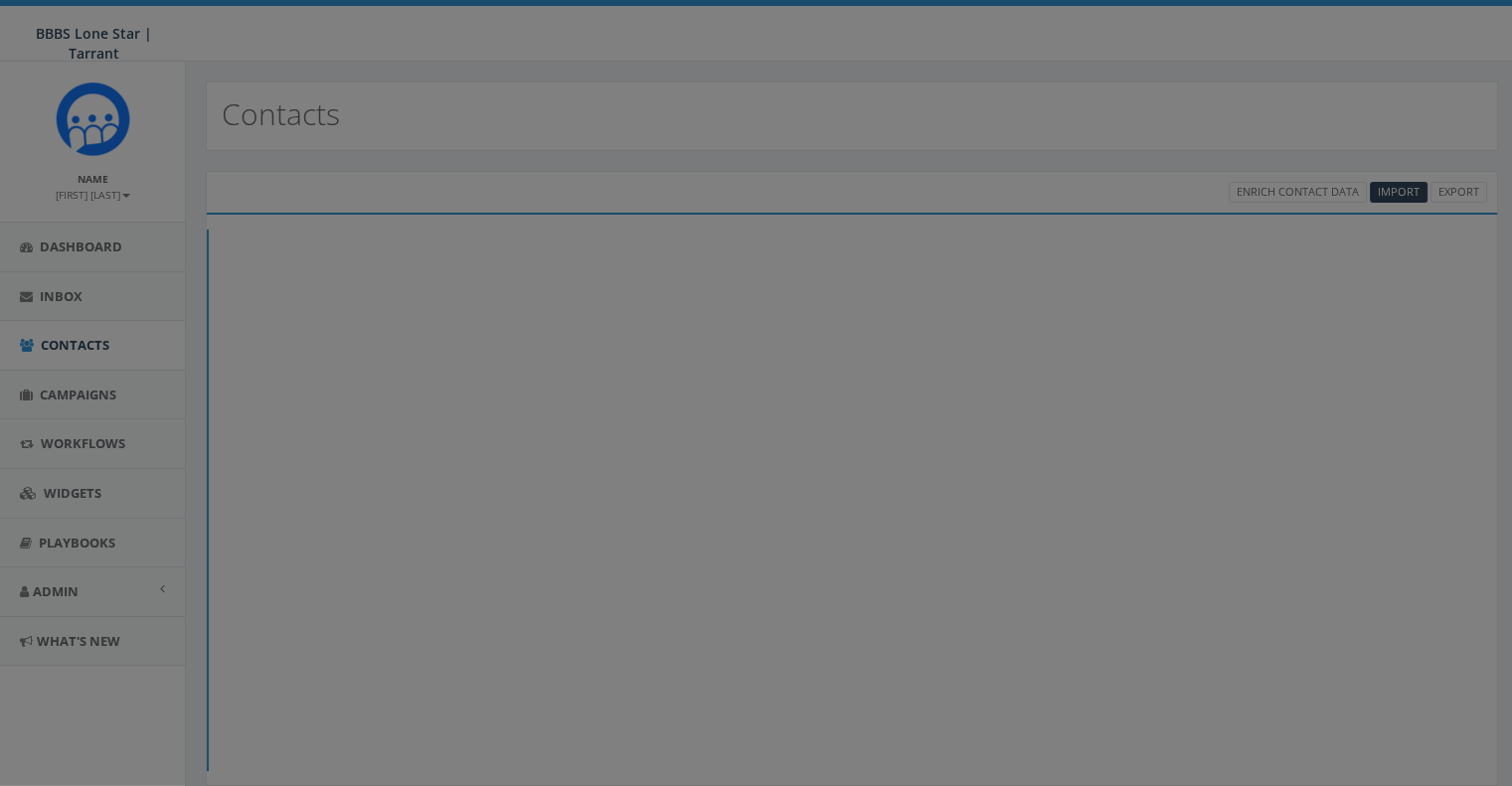 select 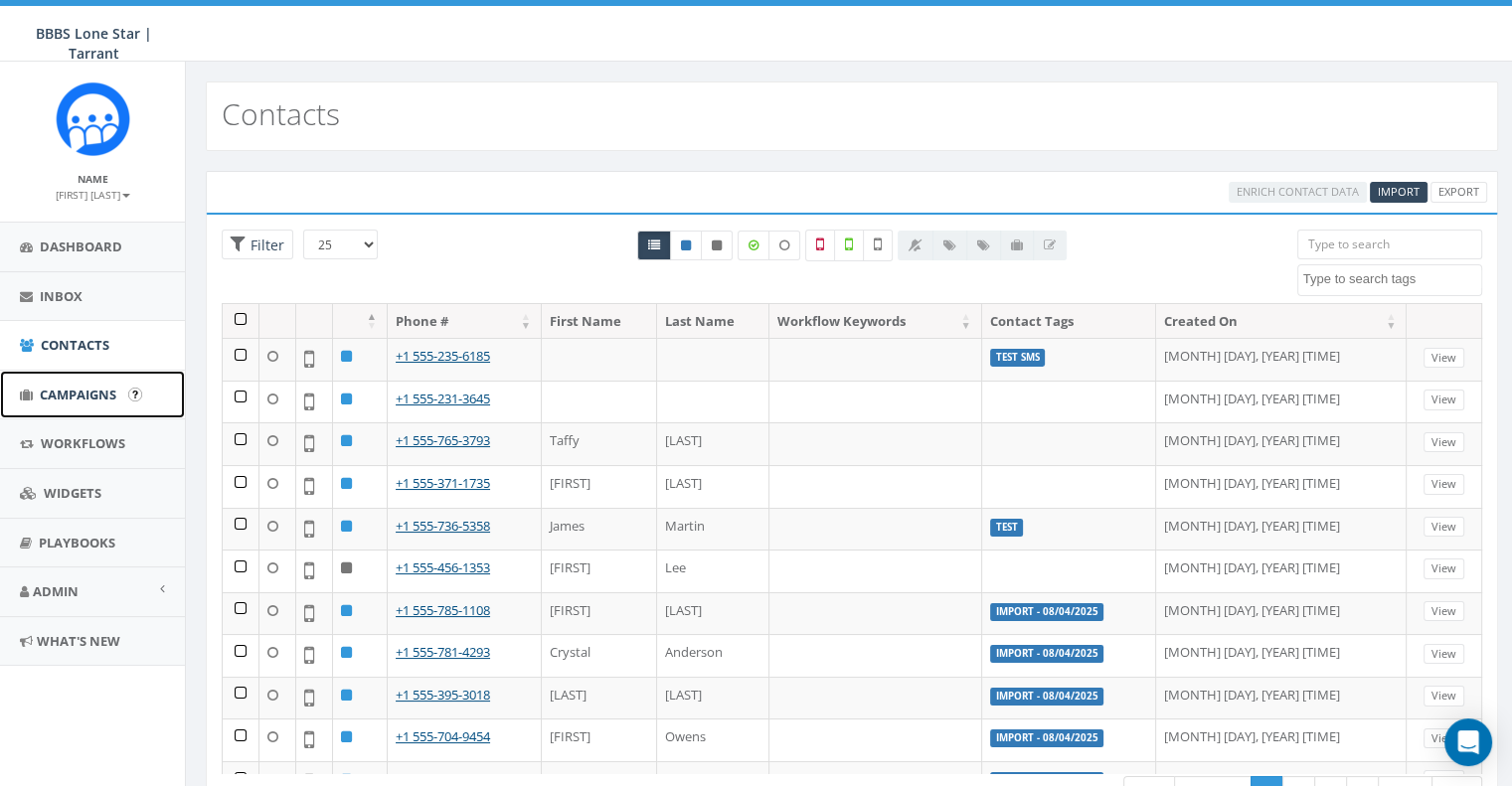 click on "Campaigns" at bounding box center [78, 394] 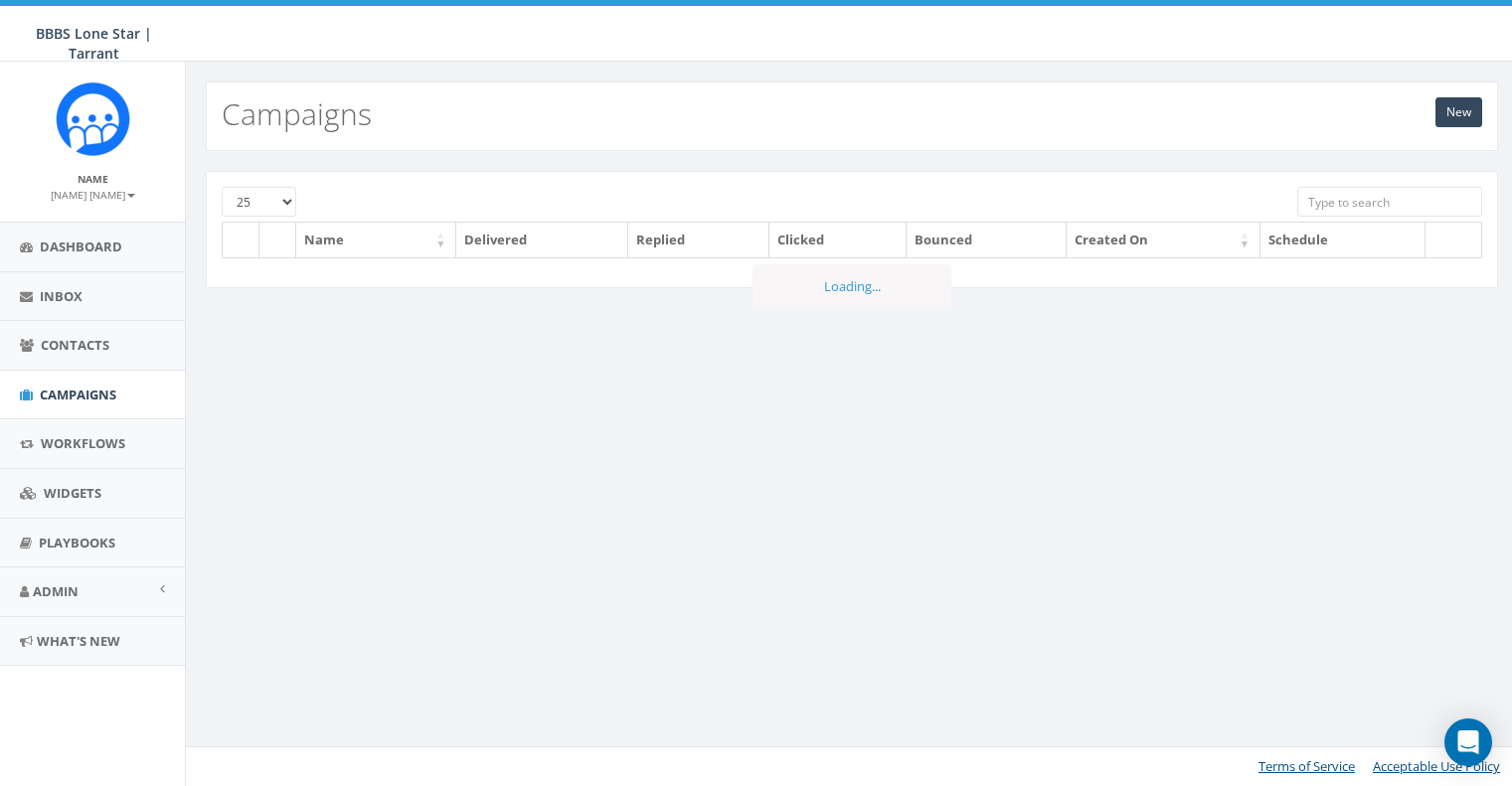 scroll, scrollTop: 0, scrollLeft: 0, axis: both 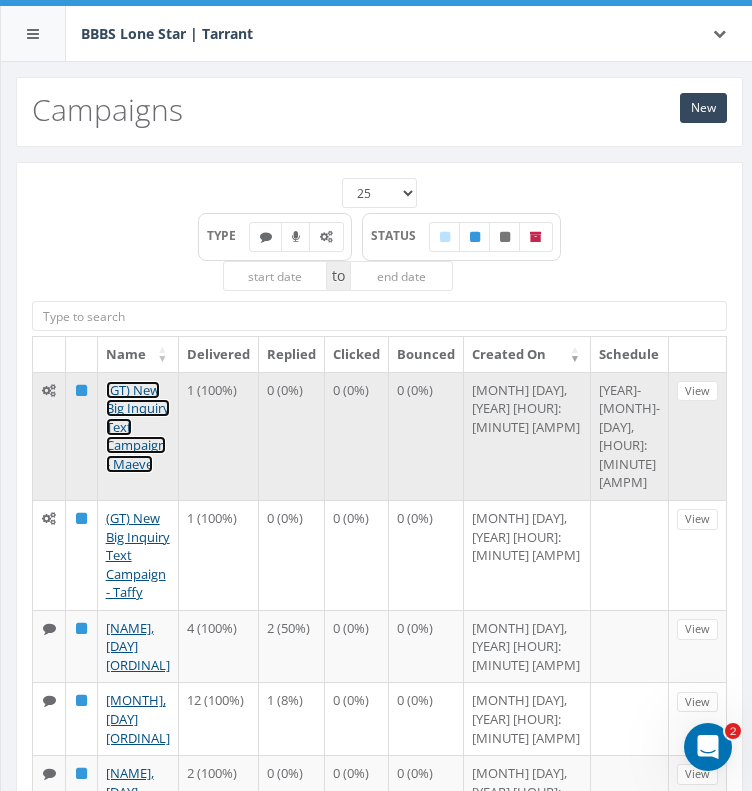 click on "(GT) New Big Inquiry Text Campaign - Maeve" at bounding box center [138, 427] 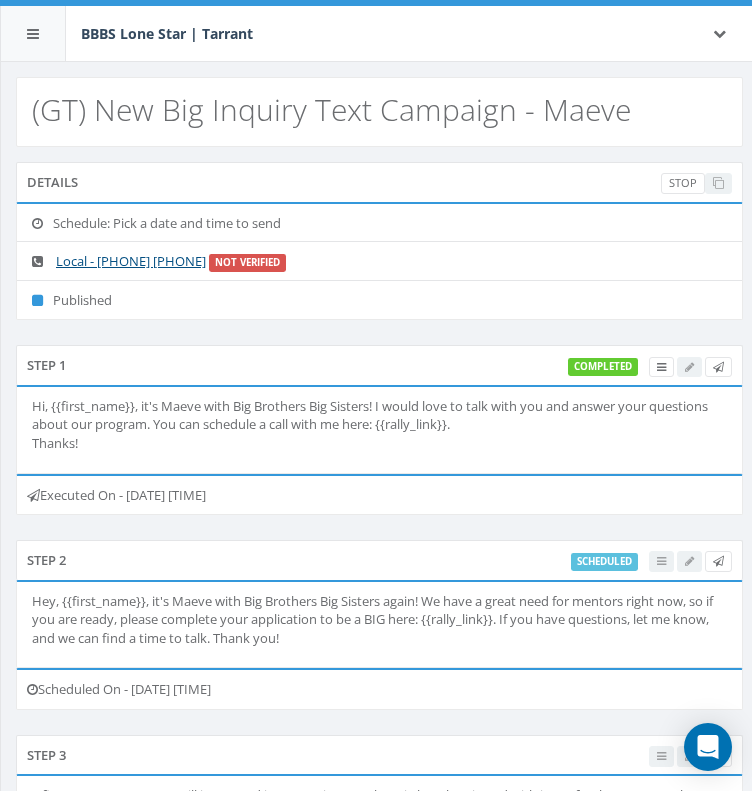 select 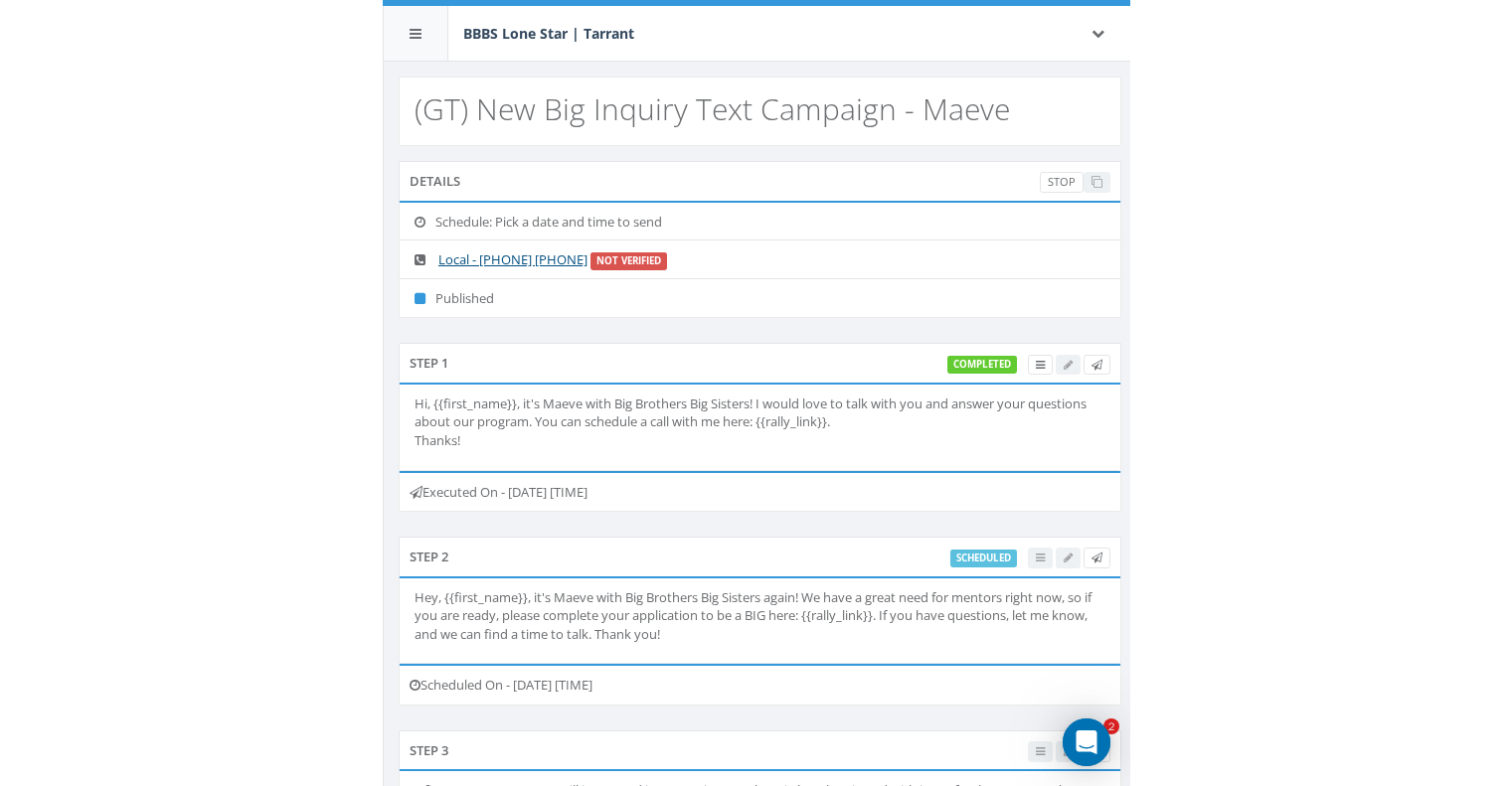 scroll, scrollTop: 0, scrollLeft: 0, axis: both 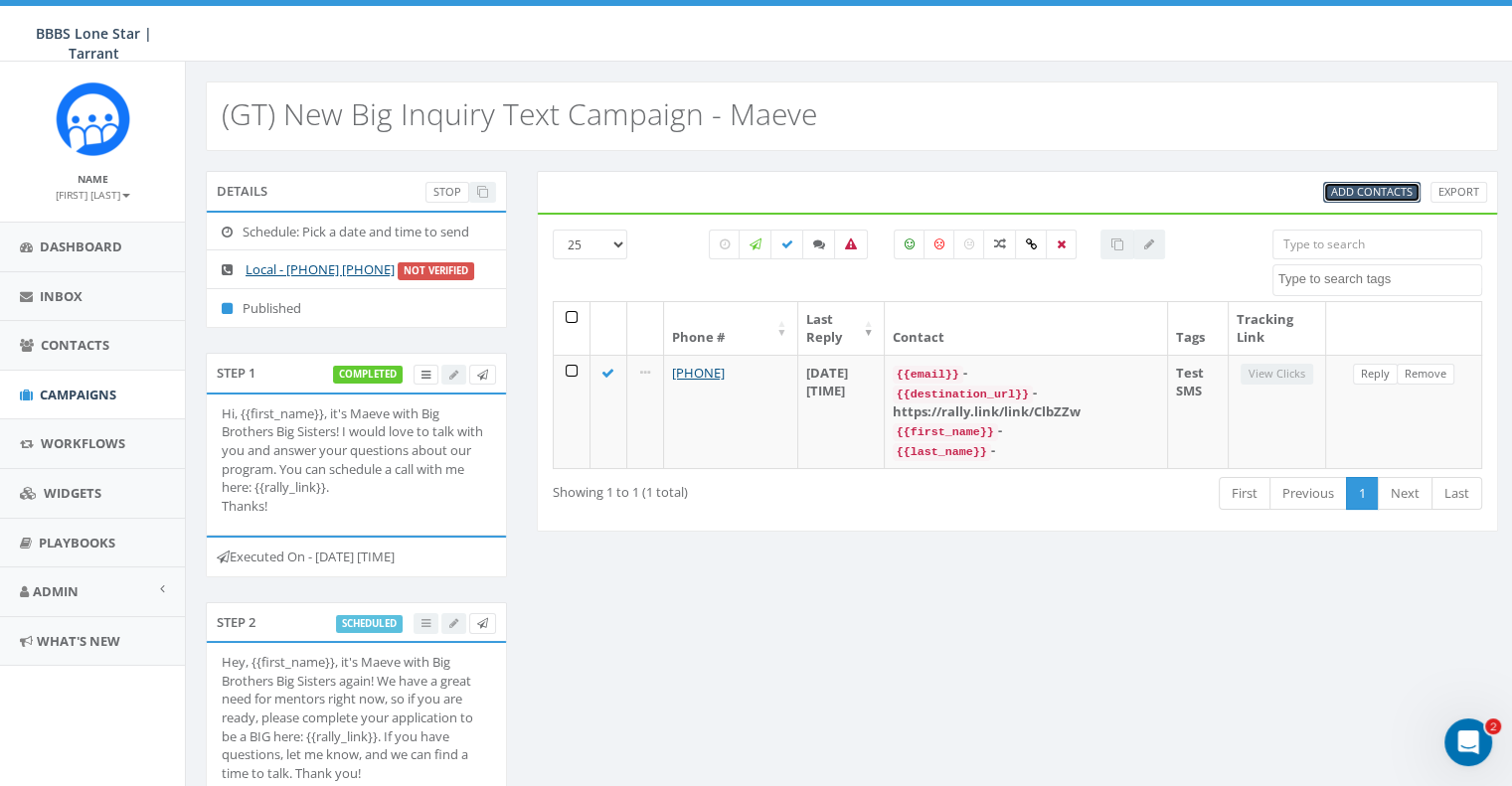 click on "Add Contacts" at bounding box center [1372, 191] 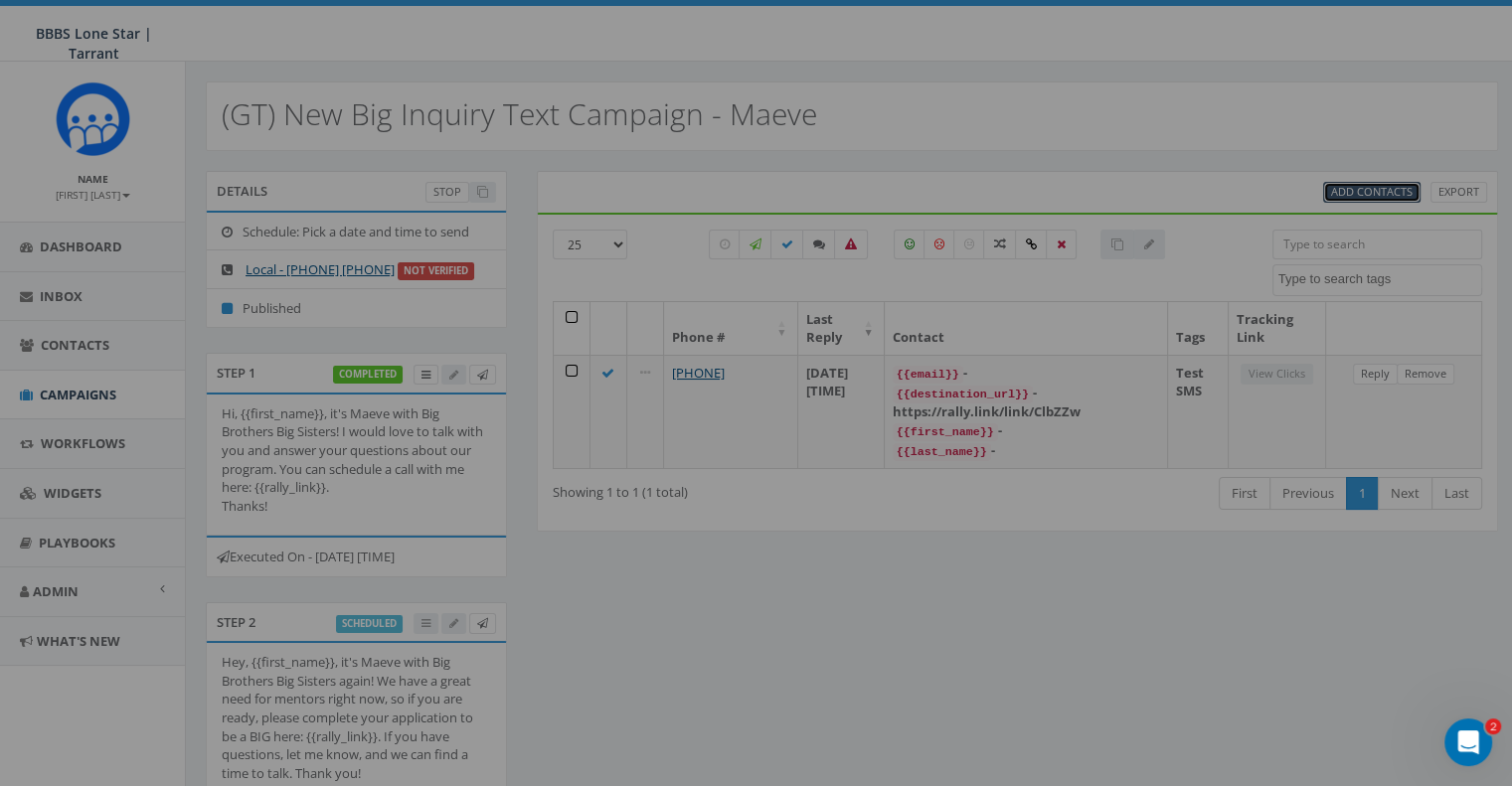 select 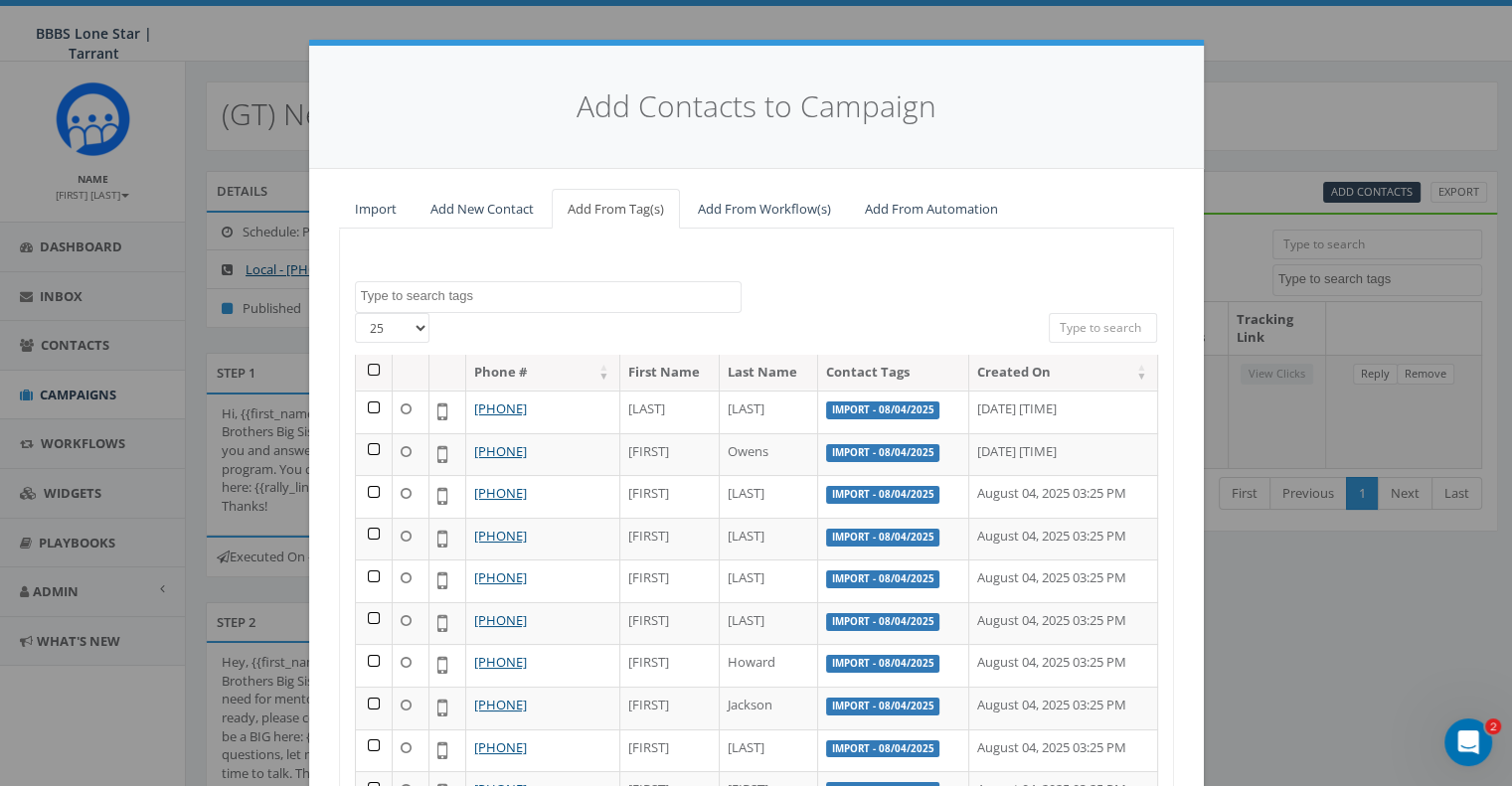 scroll, scrollTop: 0, scrollLeft: 0, axis: both 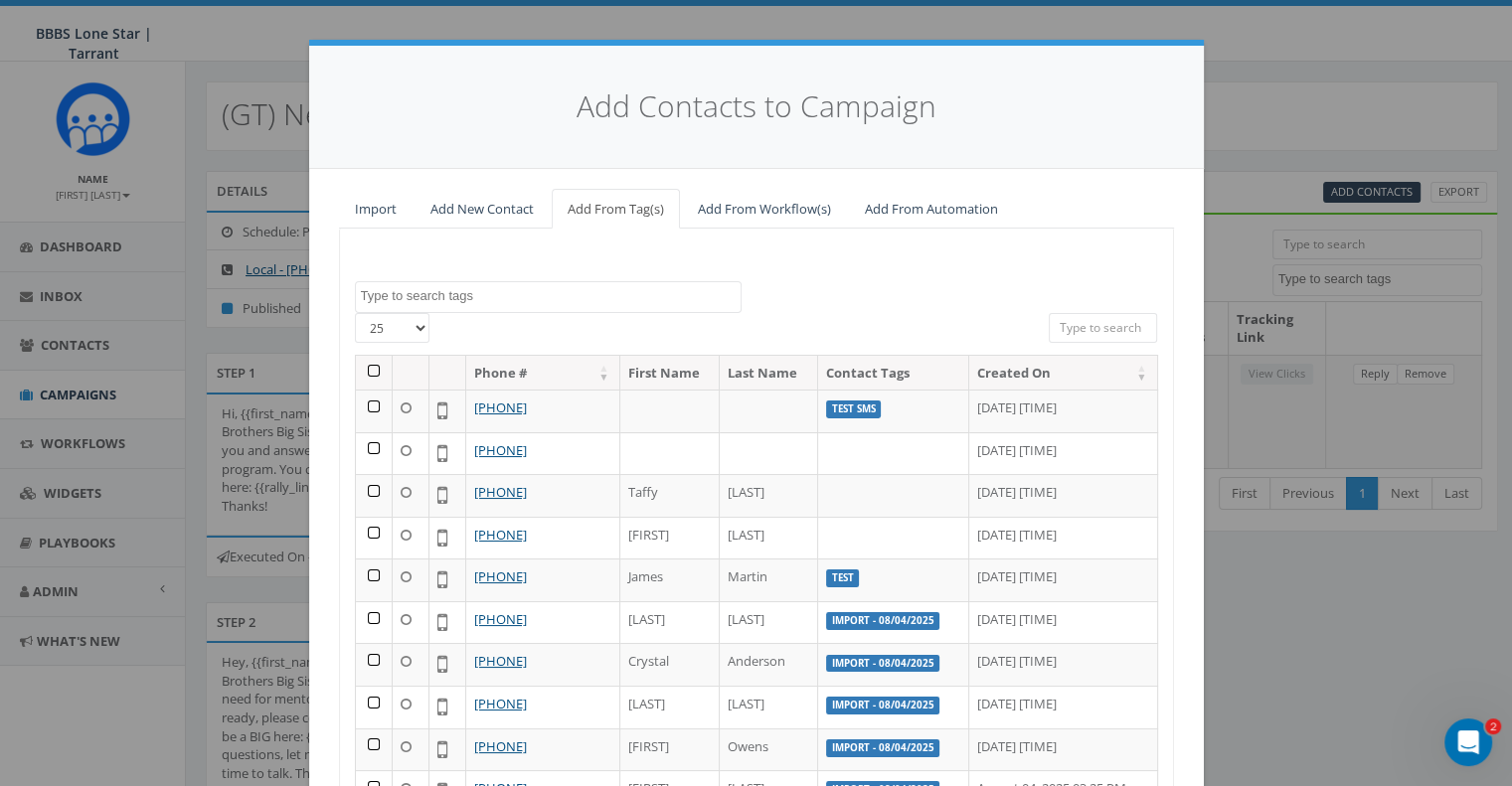click on "Add Contacts to Campaign" at bounding box center (756, 106) 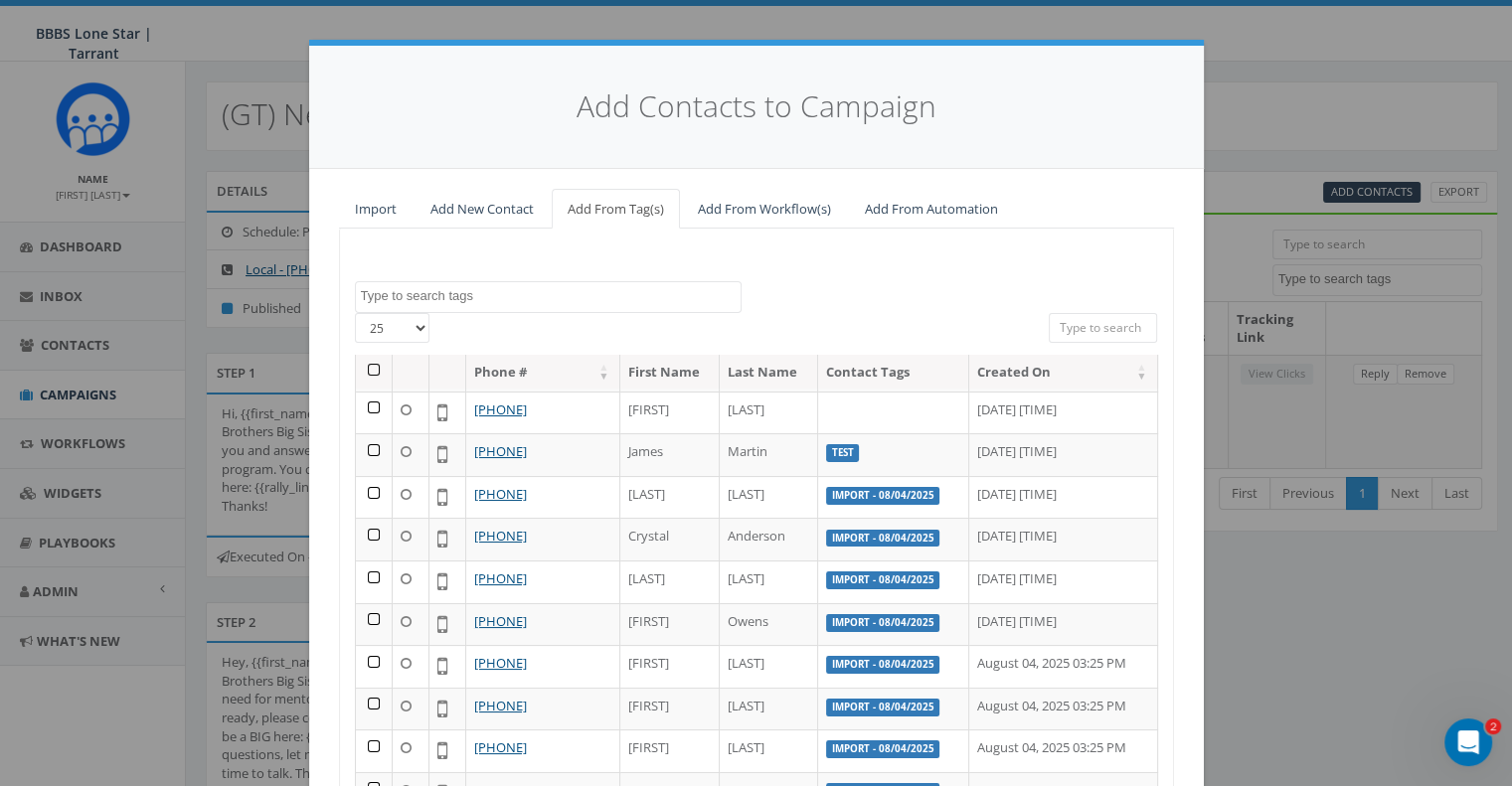 scroll, scrollTop: 331, scrollLeft: 0, axis: vertical 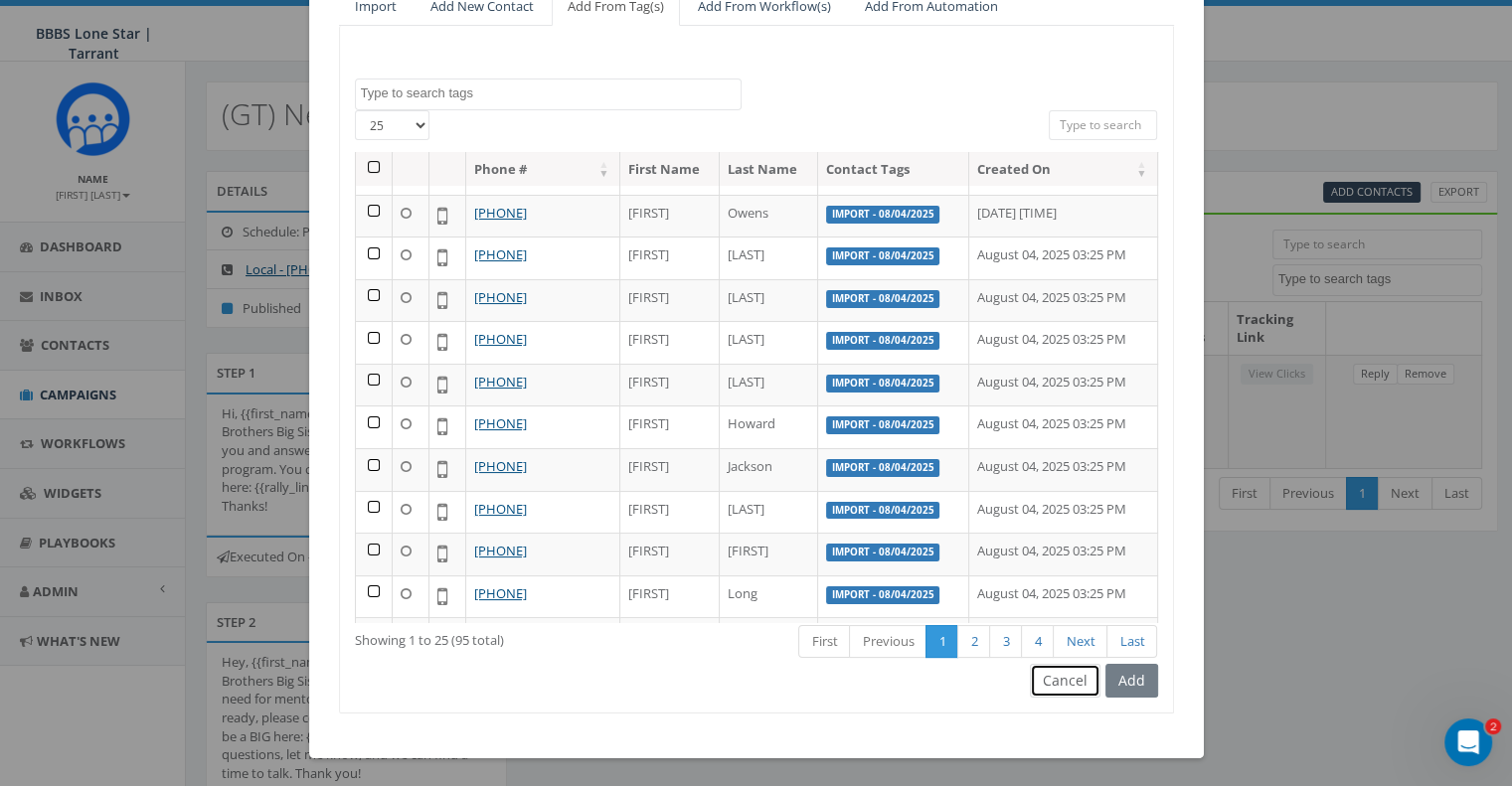 drag, startPoint x: 1055, startPoint y: 687, endPoint x: 1044, endPoint y: 686, distance: 11.045361 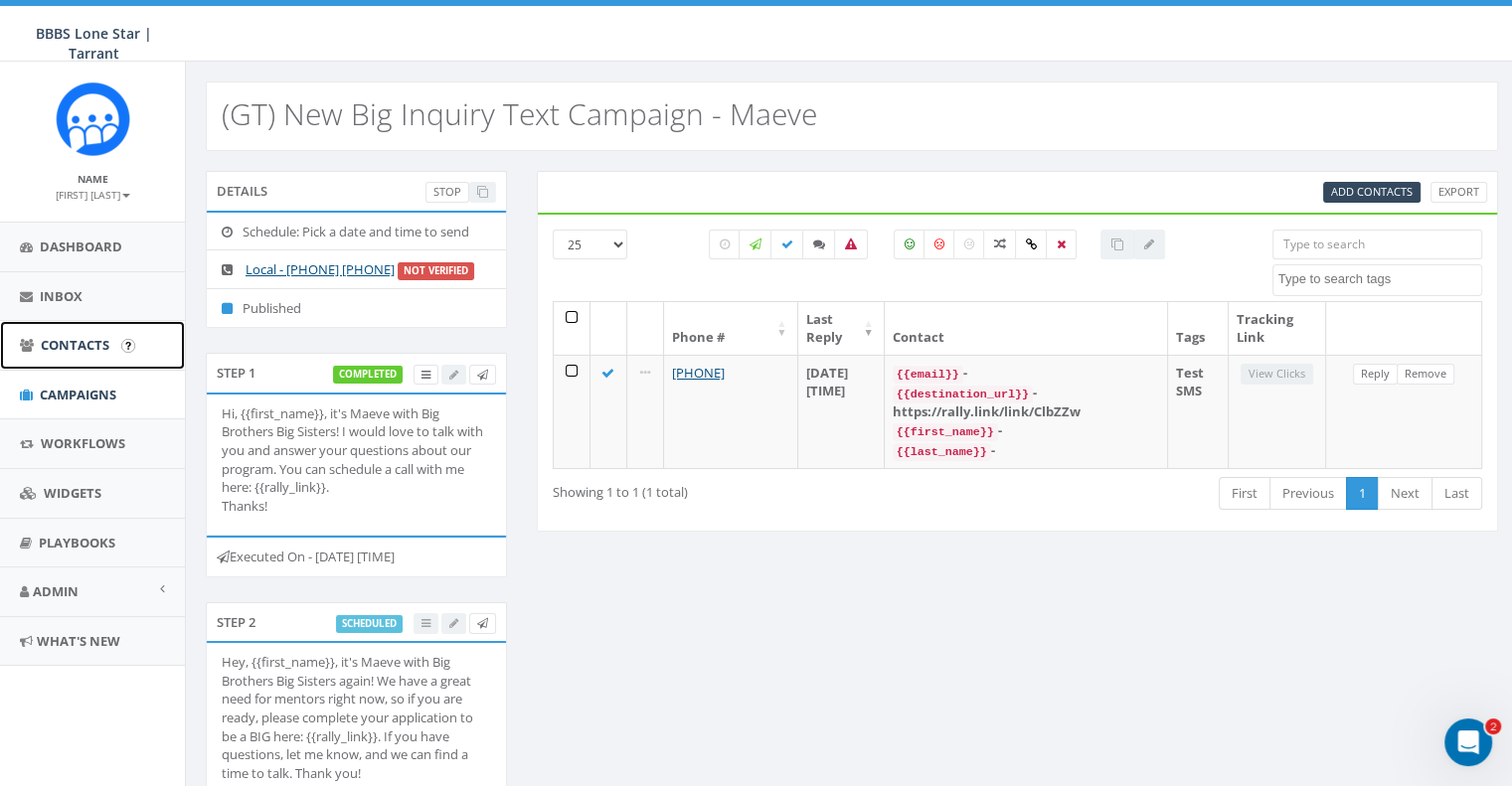 click on "Contacts" at bounding box center [75, 345] 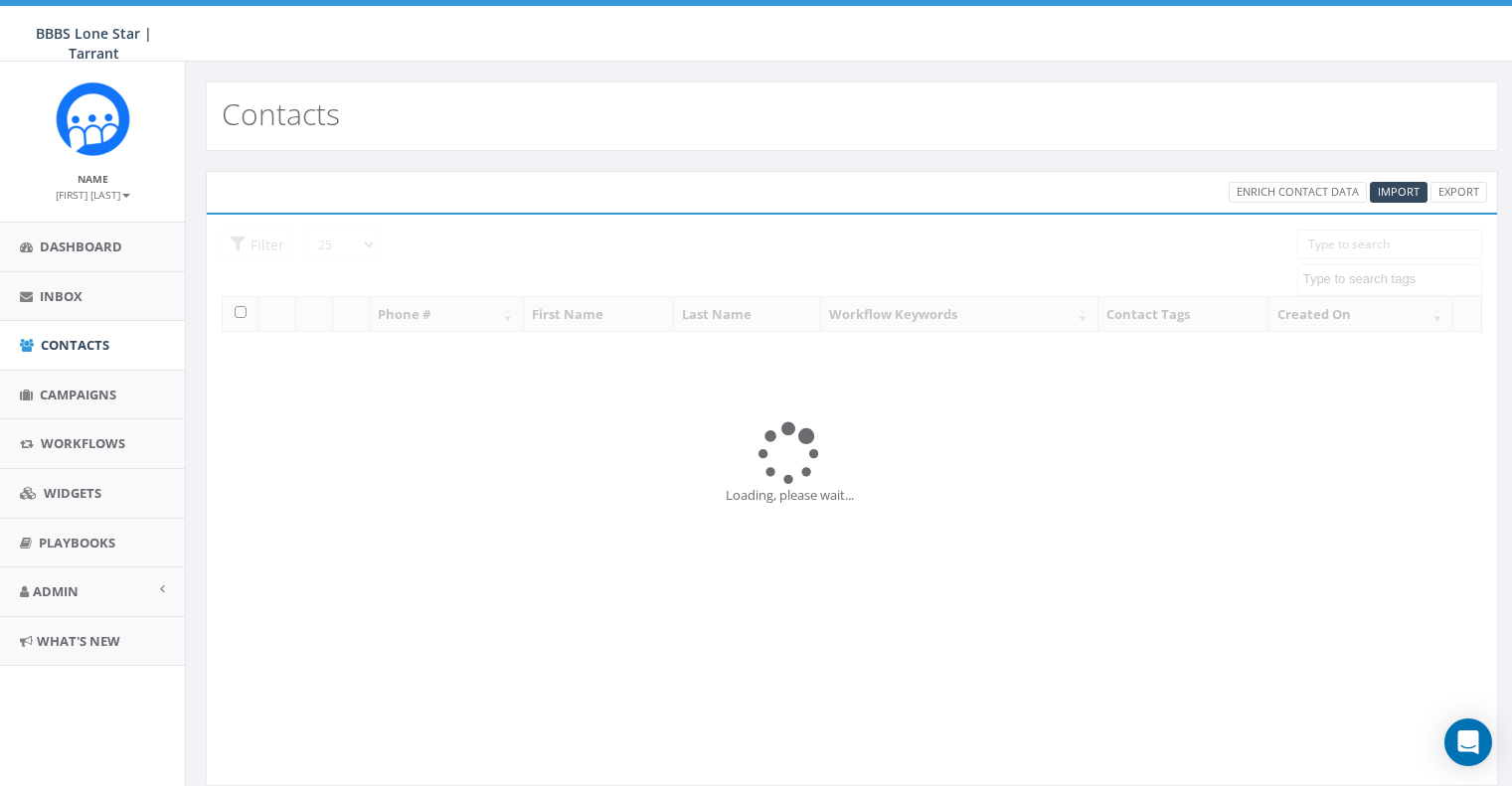 select 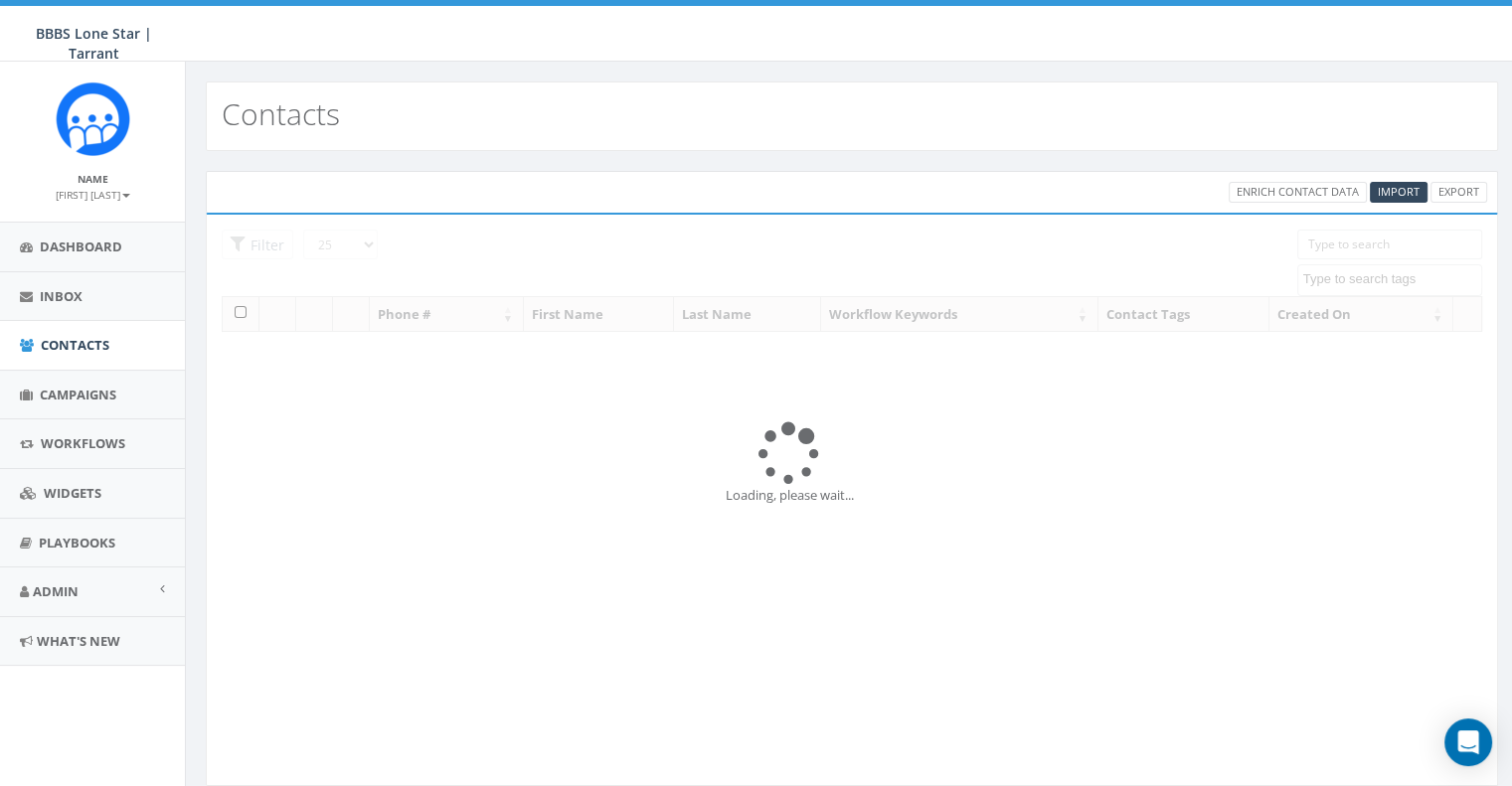 scroll, scrollTop: 0, scrollLeft: 0, axis: both 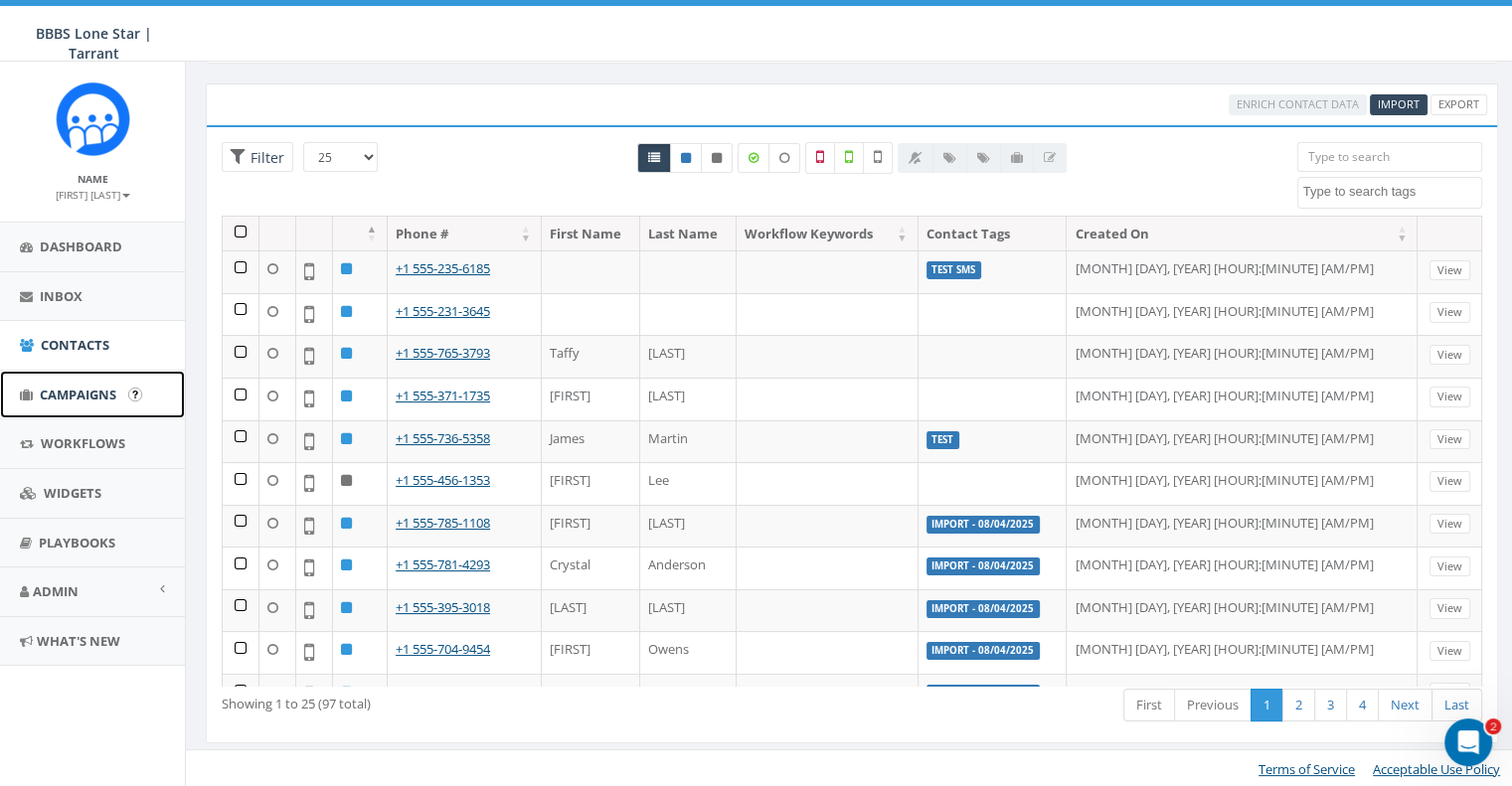 click on "Campaigns" at bounding box center (92, 394) 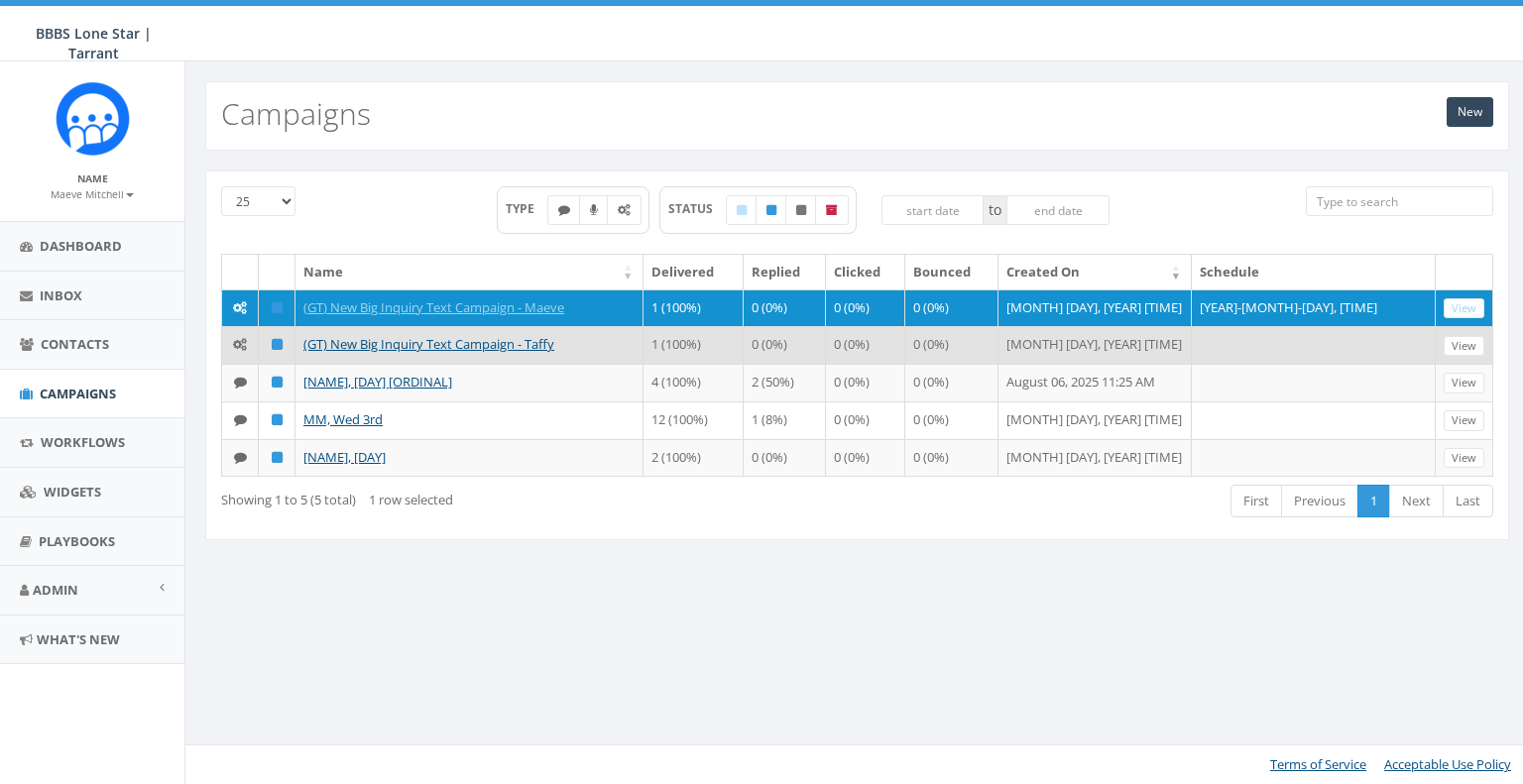 scroll, scrollTop: 0, scrollLeft: 0, axis: both 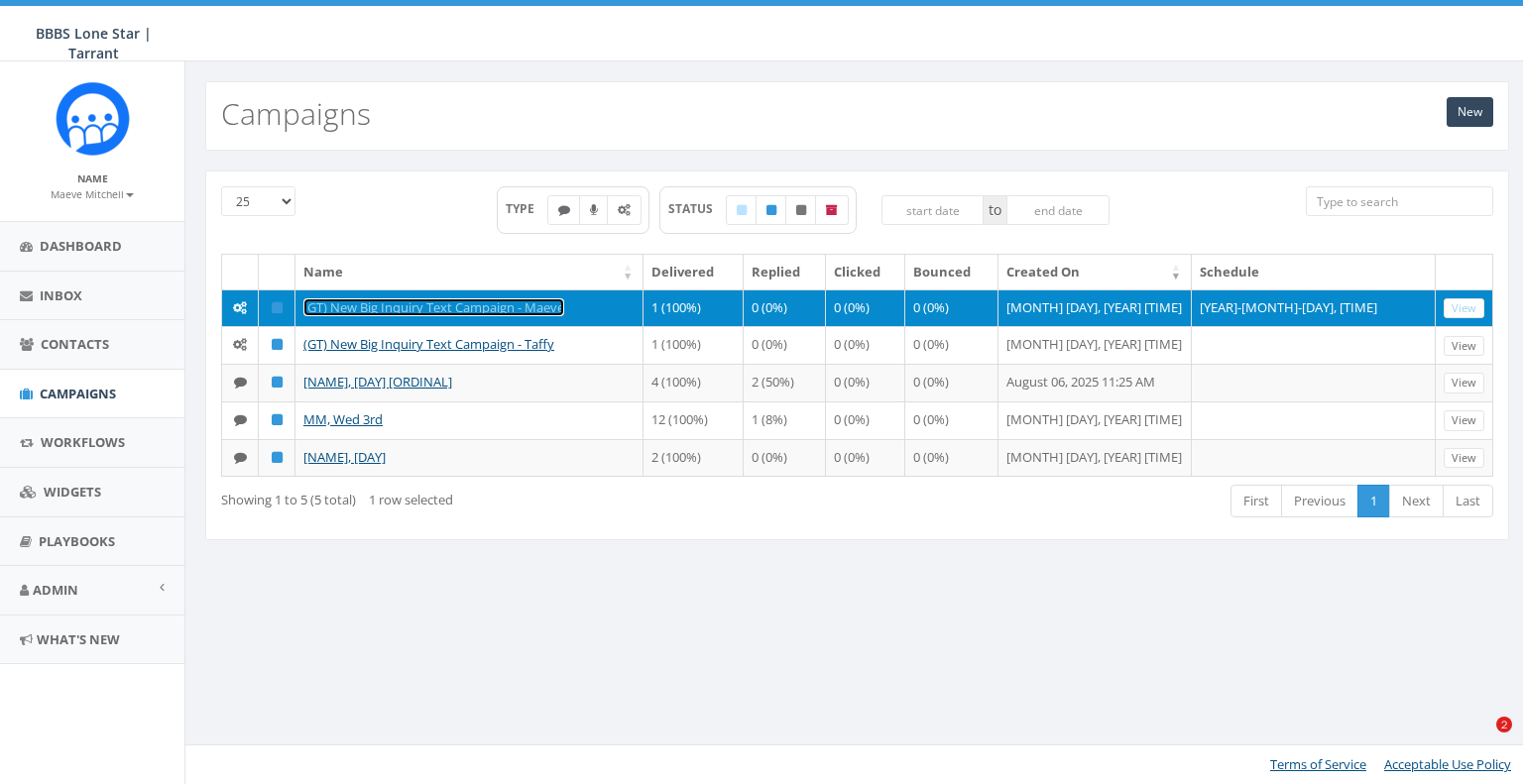 click on "(GT) New Big Inquiry Text Campaign - Maeve" at bounding box center [433, 307] 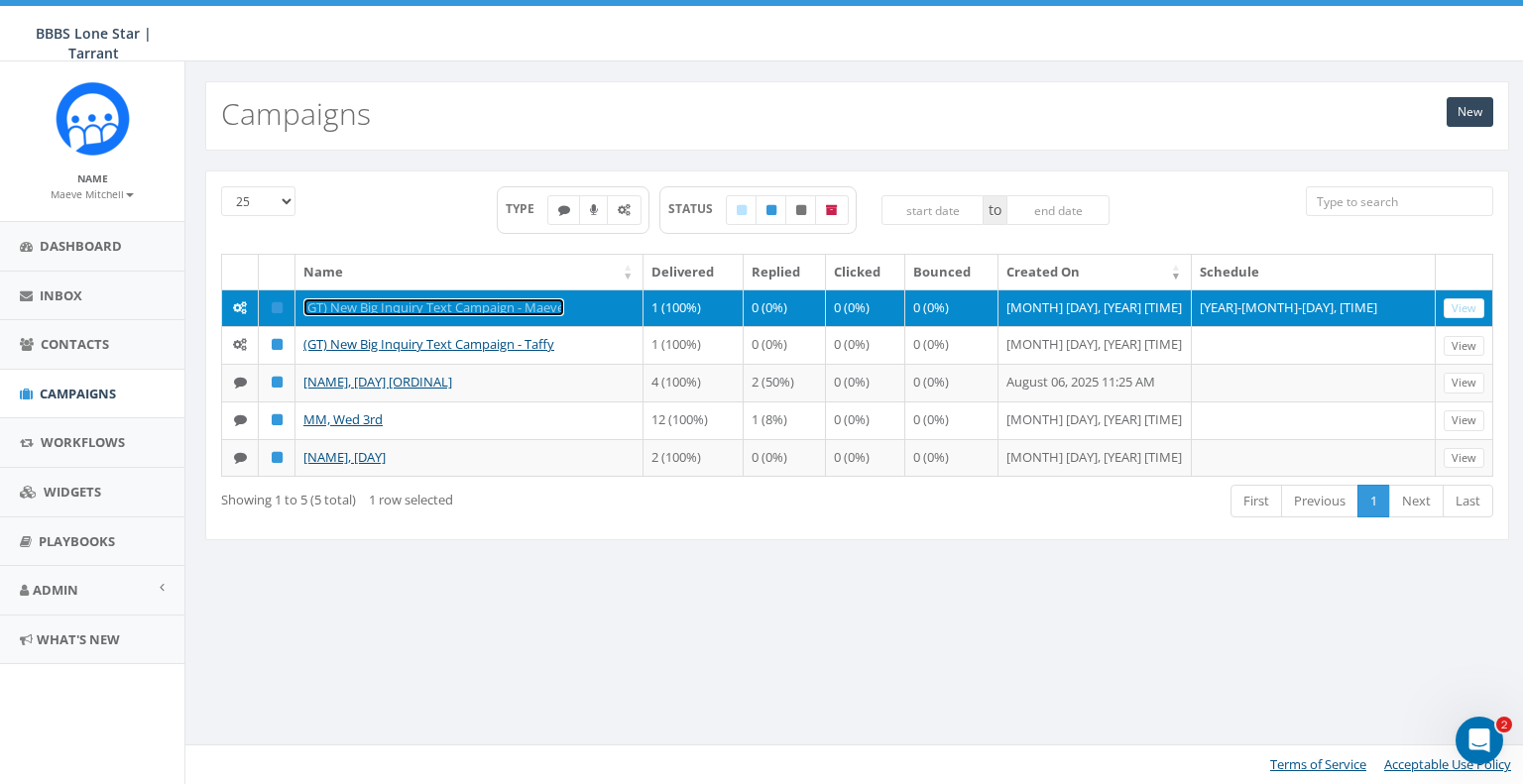 scroll, scrollTop: 0, scrollLeft: 0, axis: both 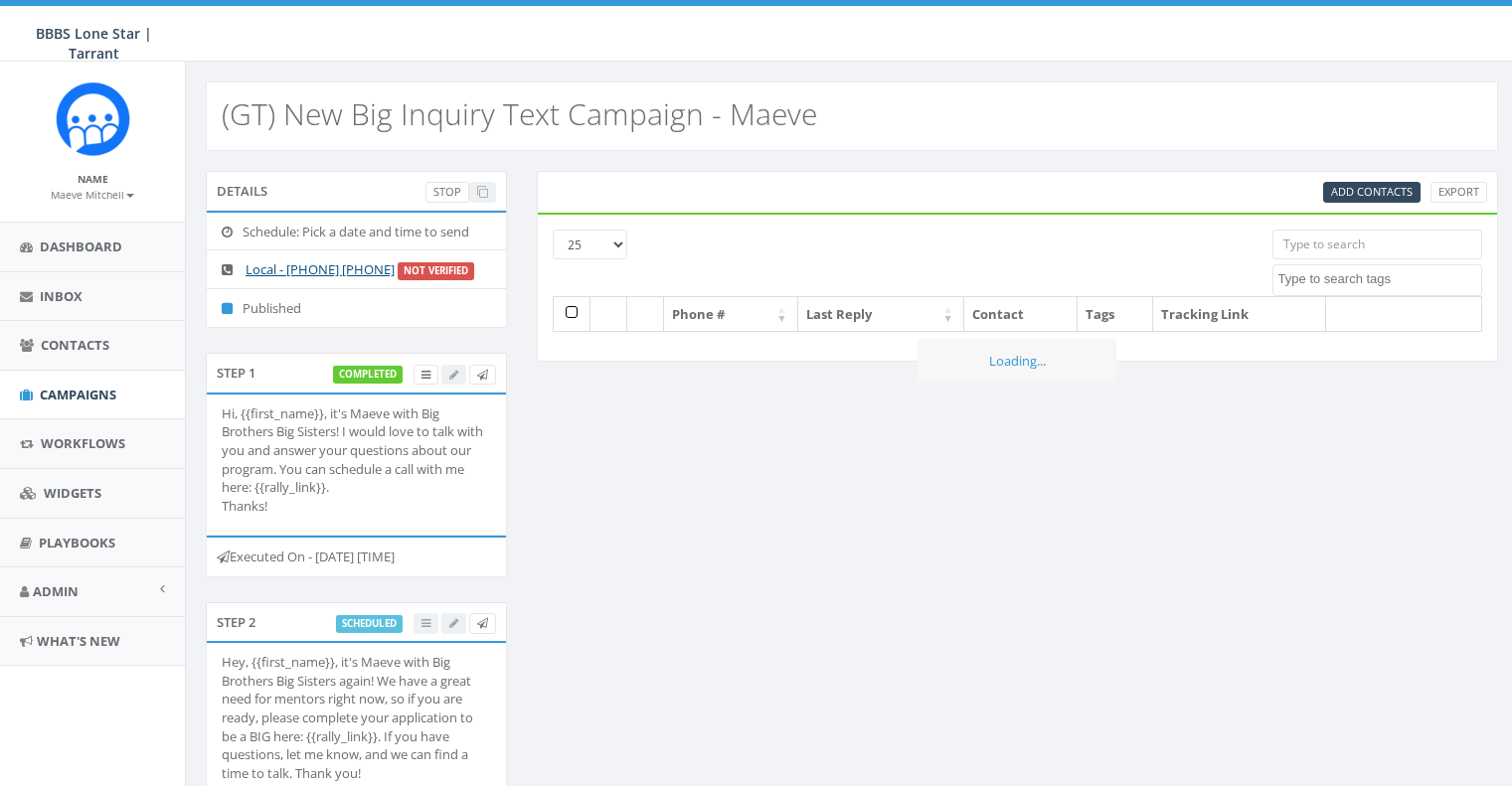 select 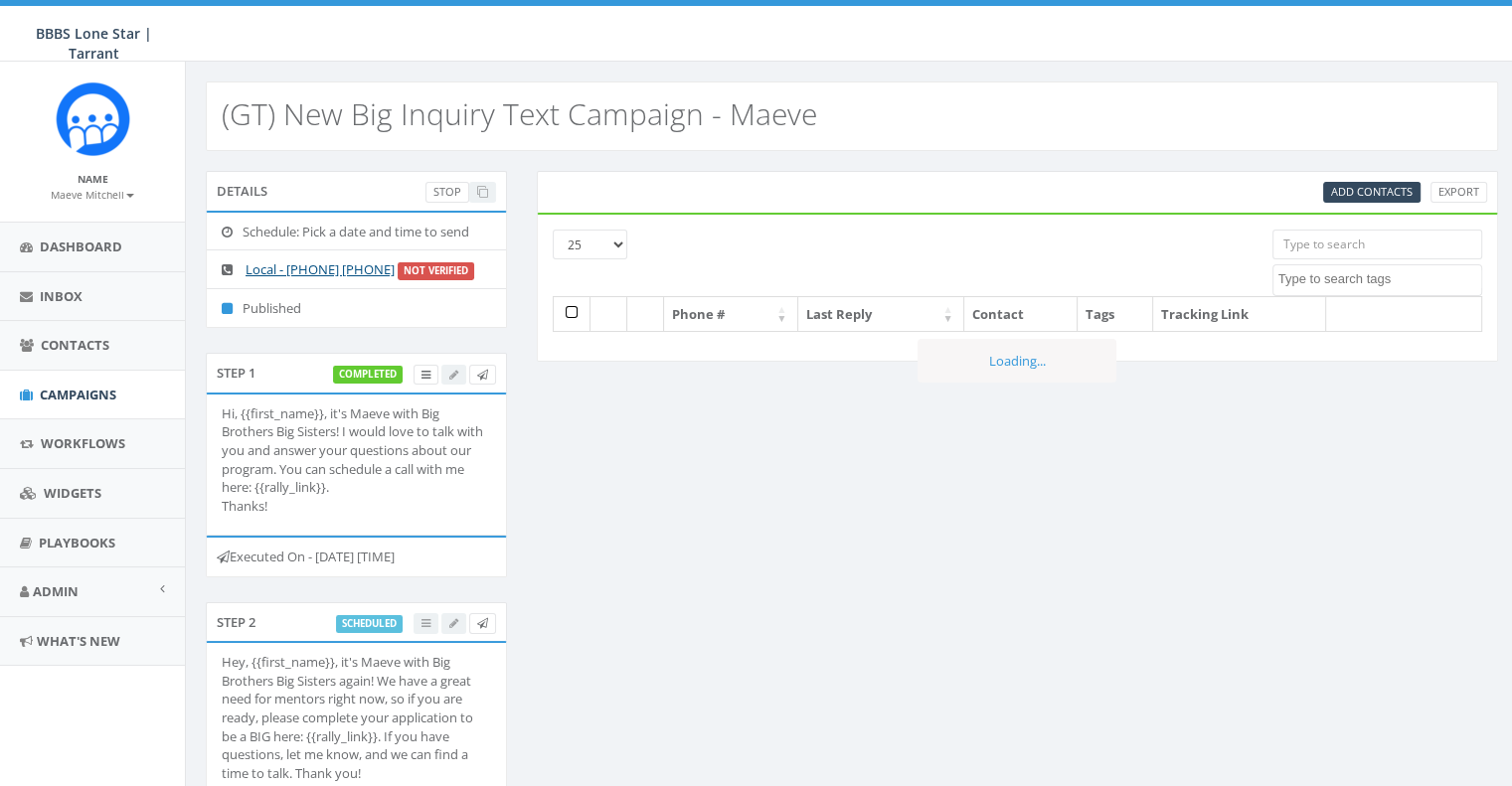 scroll, scrollTop: 0, scrollLeft: 0, axis: both 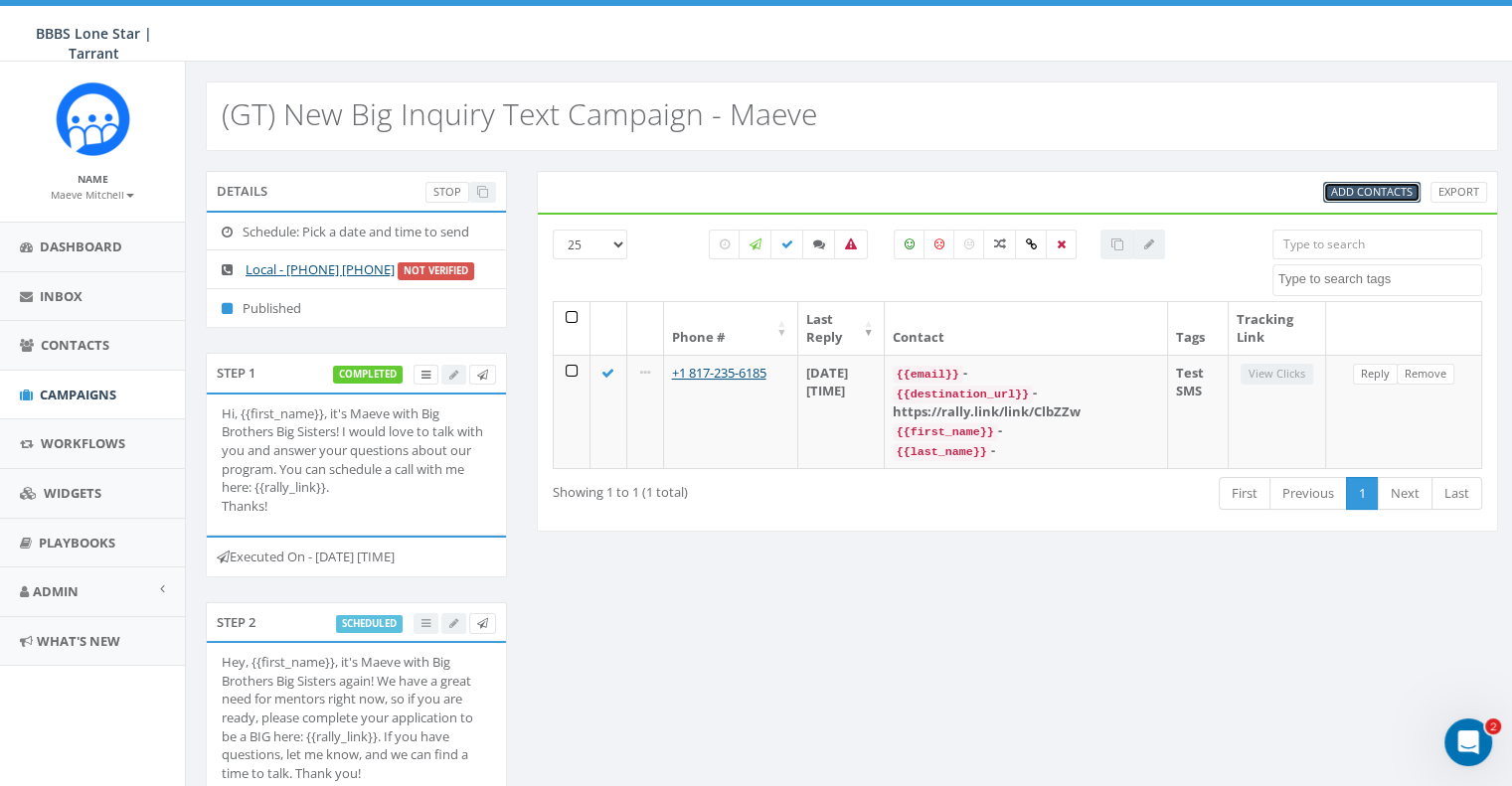 click on "Add Contacts" at bounding box center [1372, 191] 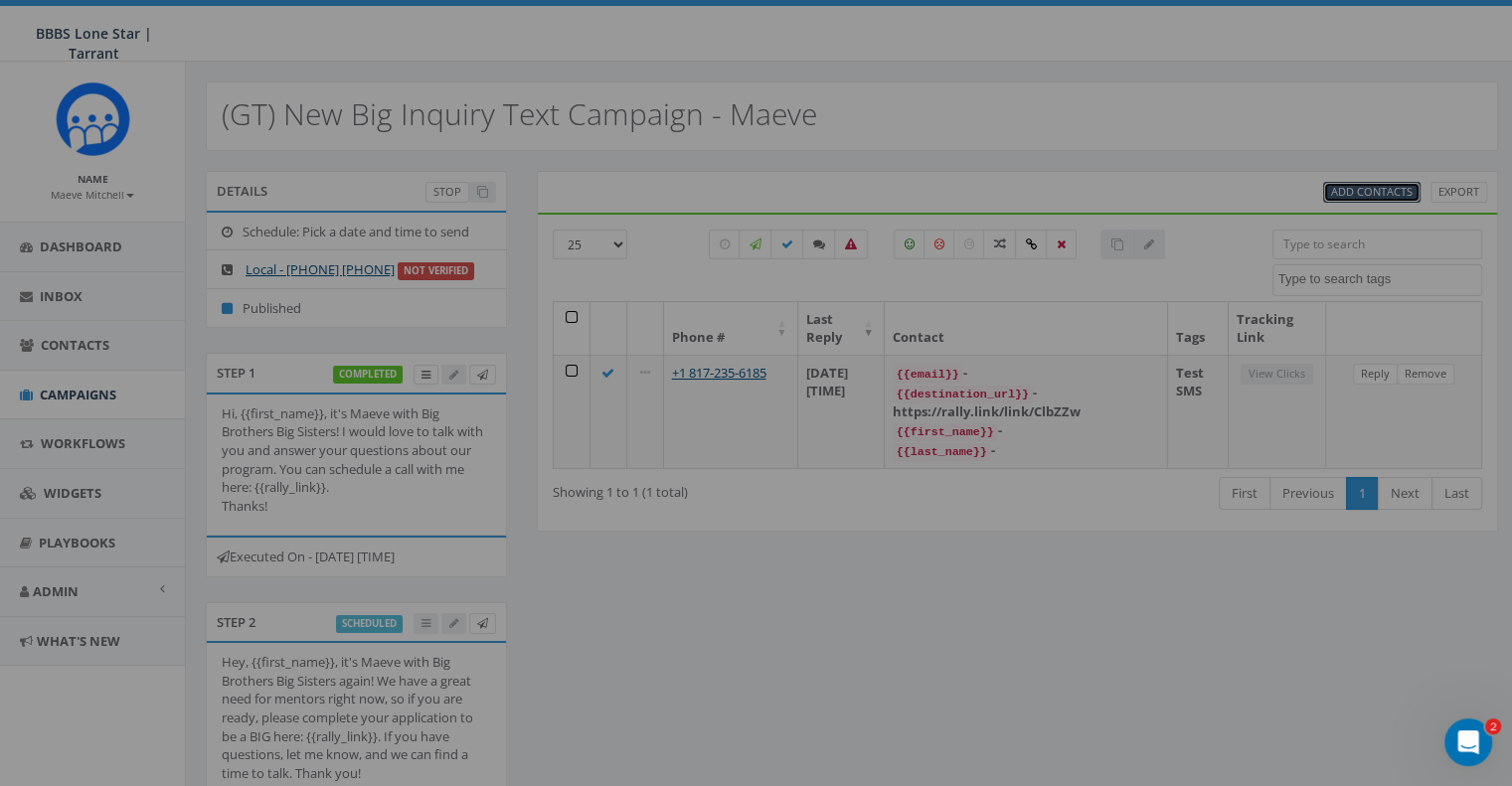 select 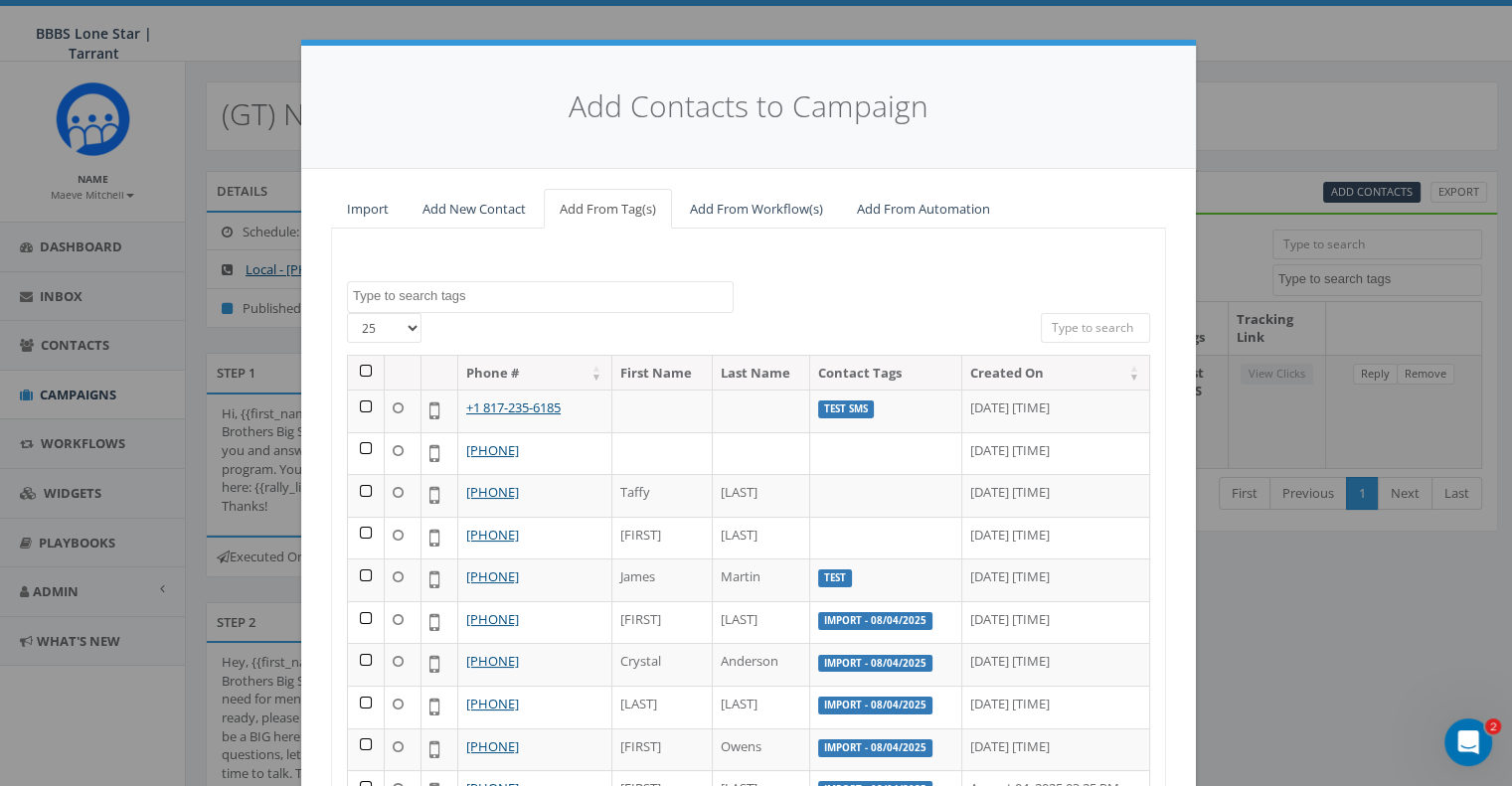 click at bounding box center [543, 296] 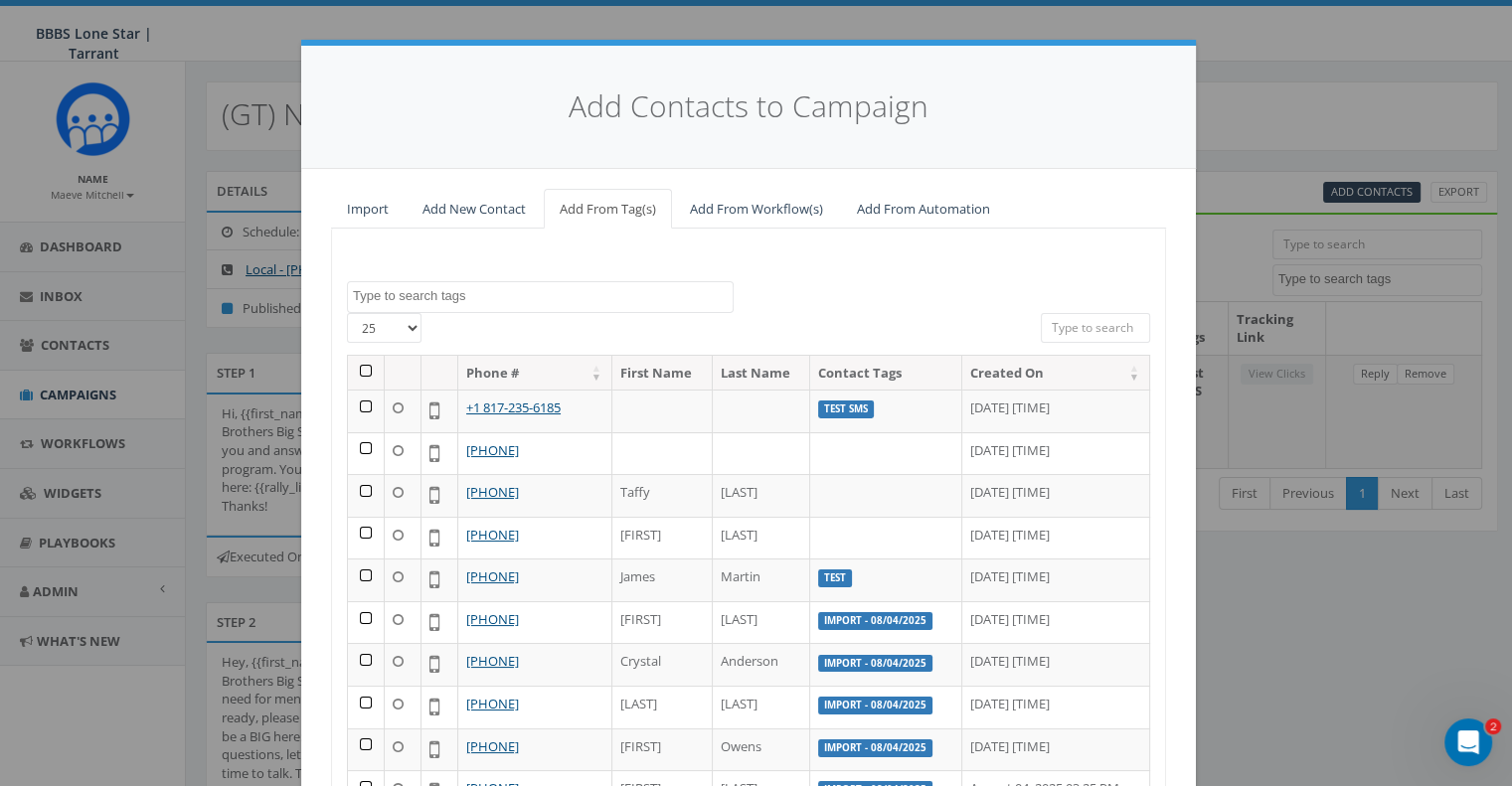 click at bounding box center [1095, 328] 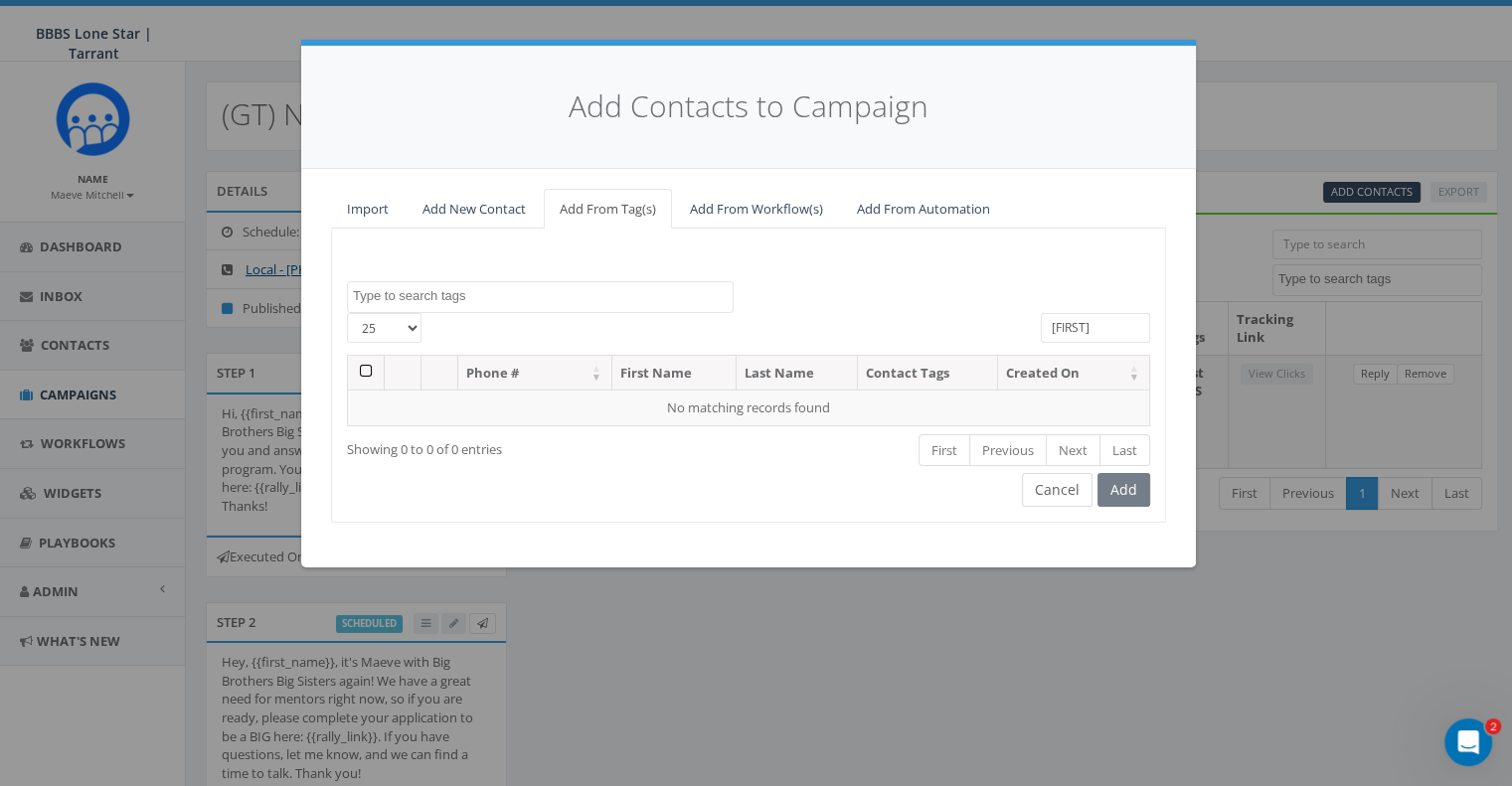 type on "[FIRST]" 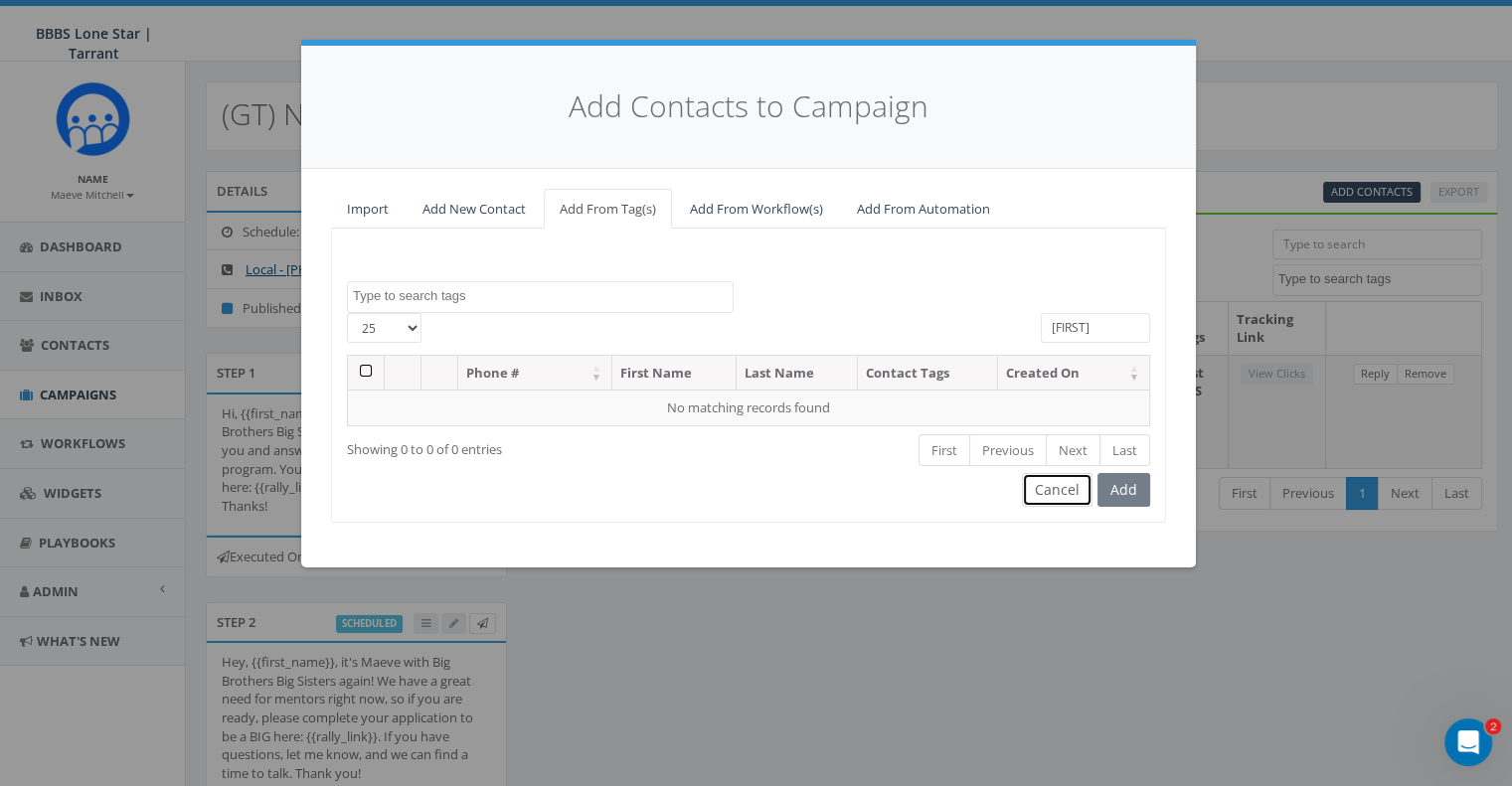 click on "Cancel" at bounding box center [1057, 490] 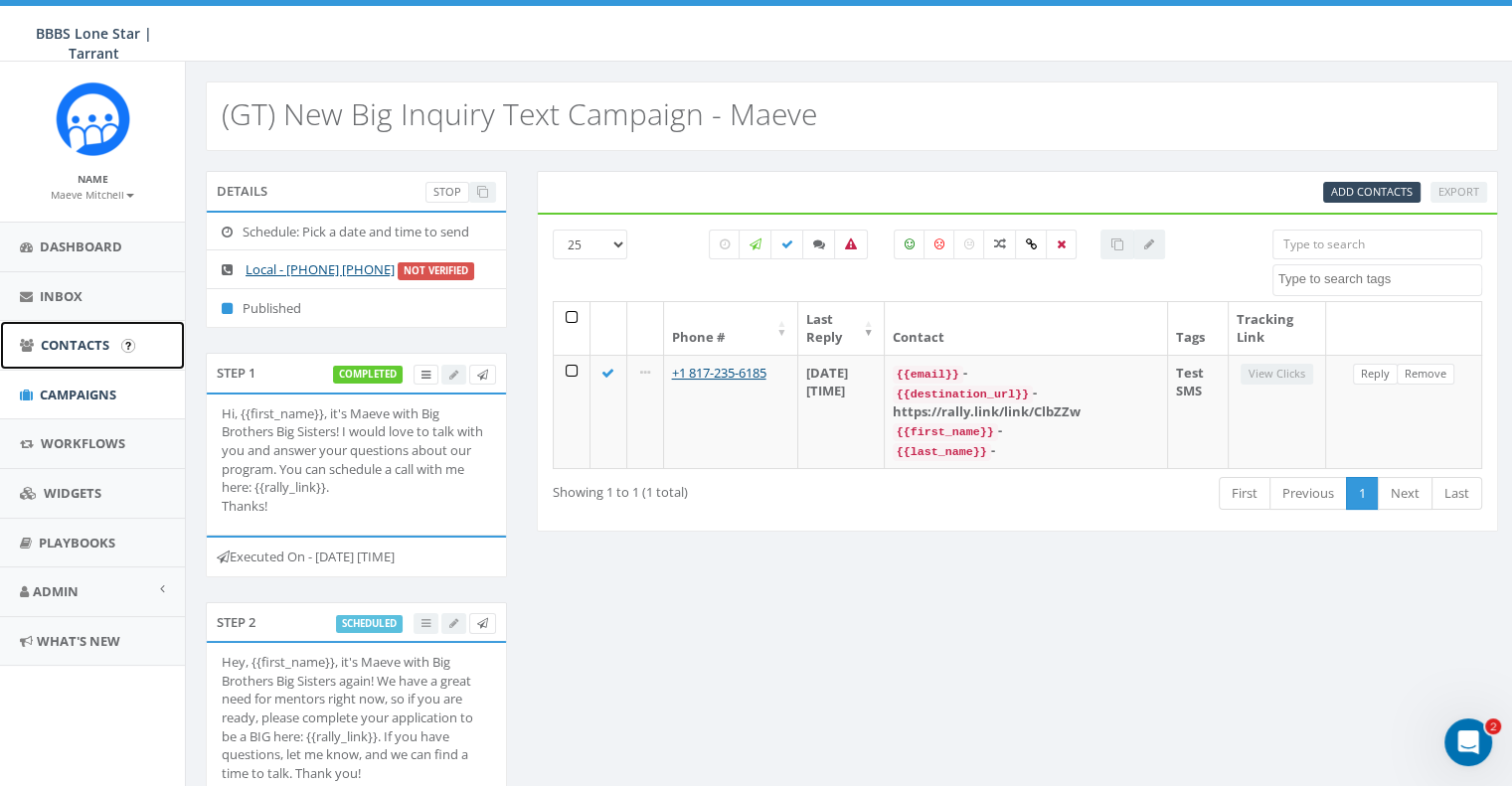 click on "Contacts" at bounding box center (75, 345) 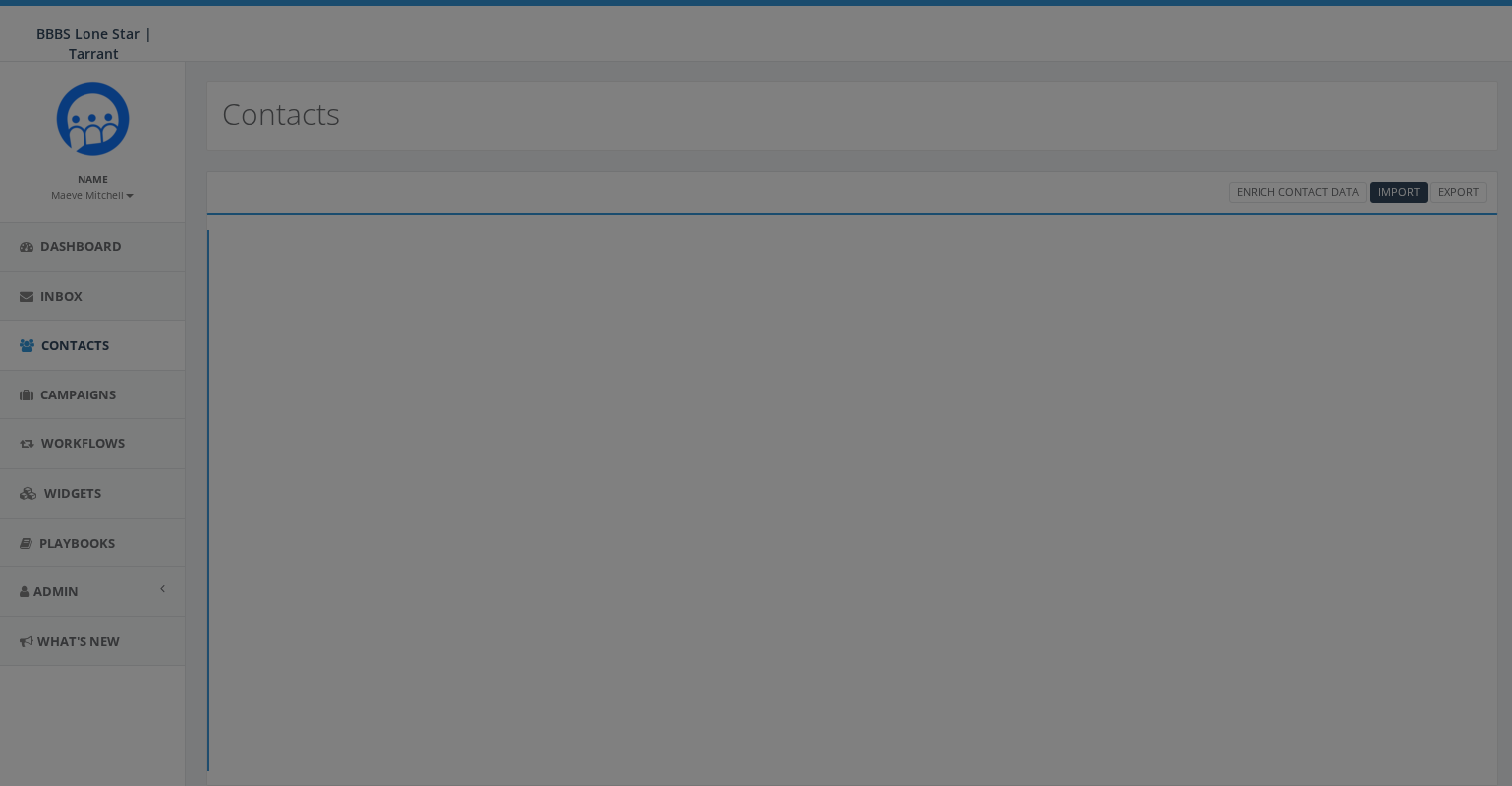 scroll, scrollTop: 0, scrollLeft: 0, axis: both 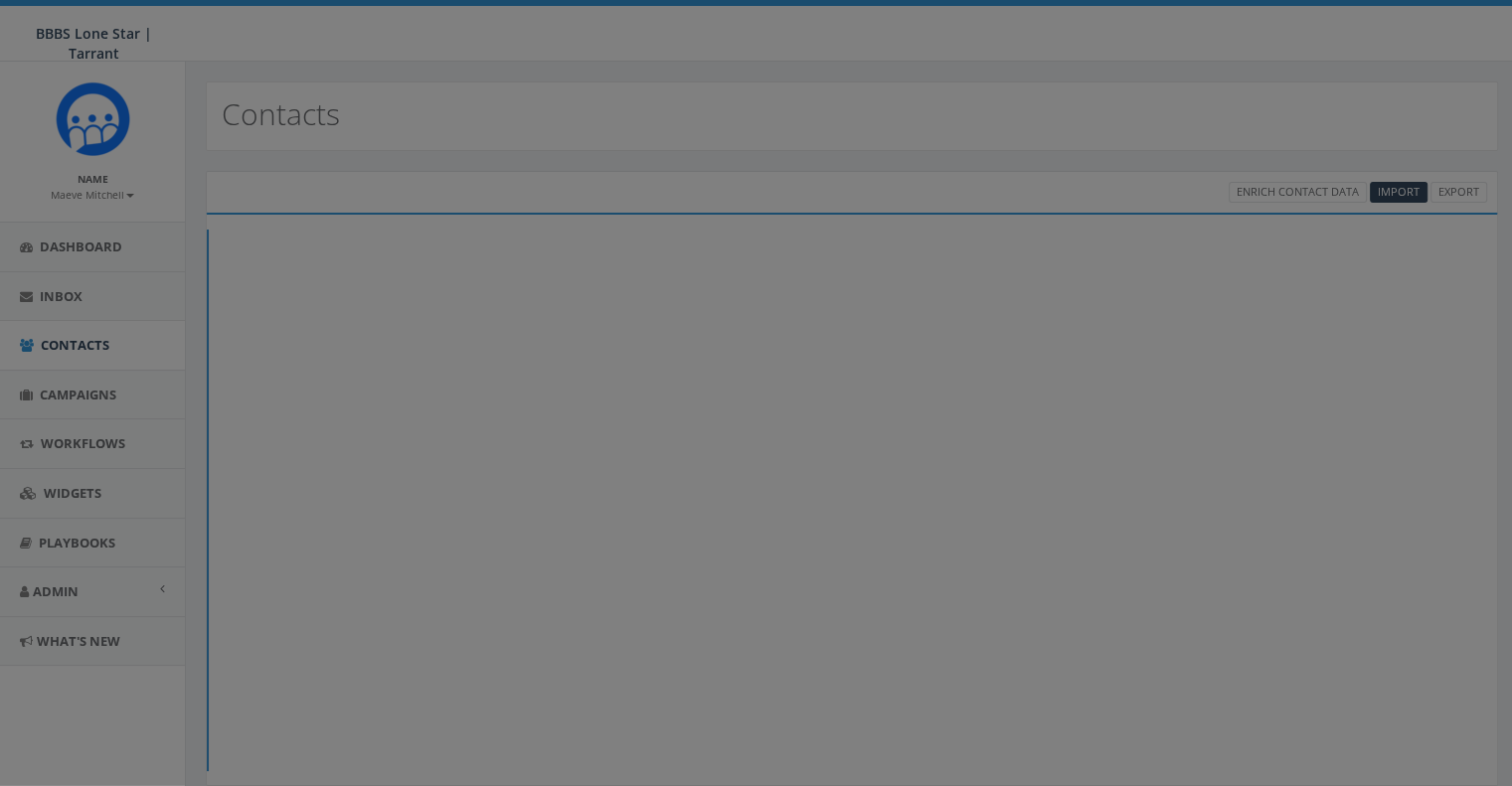 select 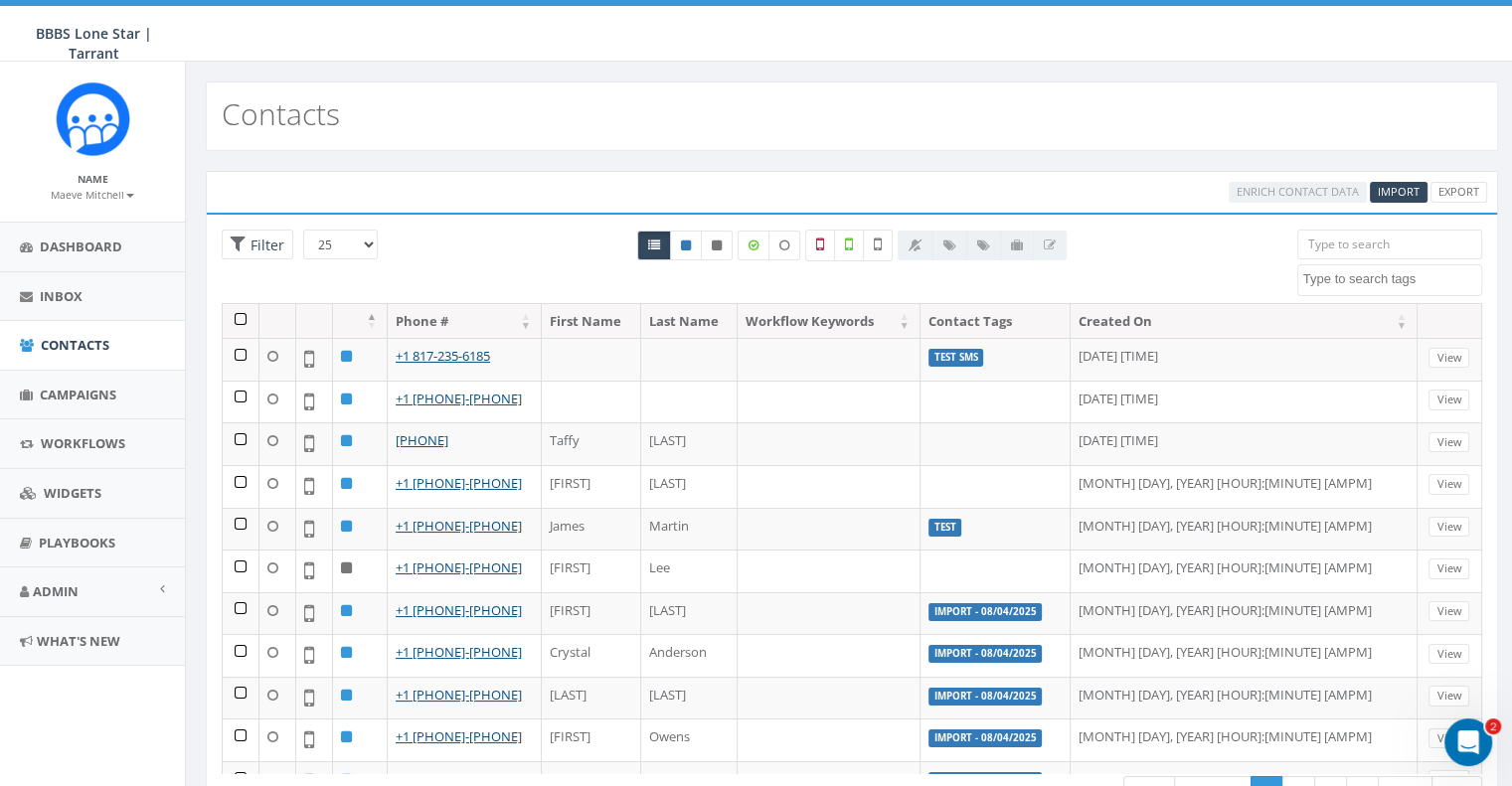 scroll, scrollTop: 0, scrollLeft: 0, axis: both 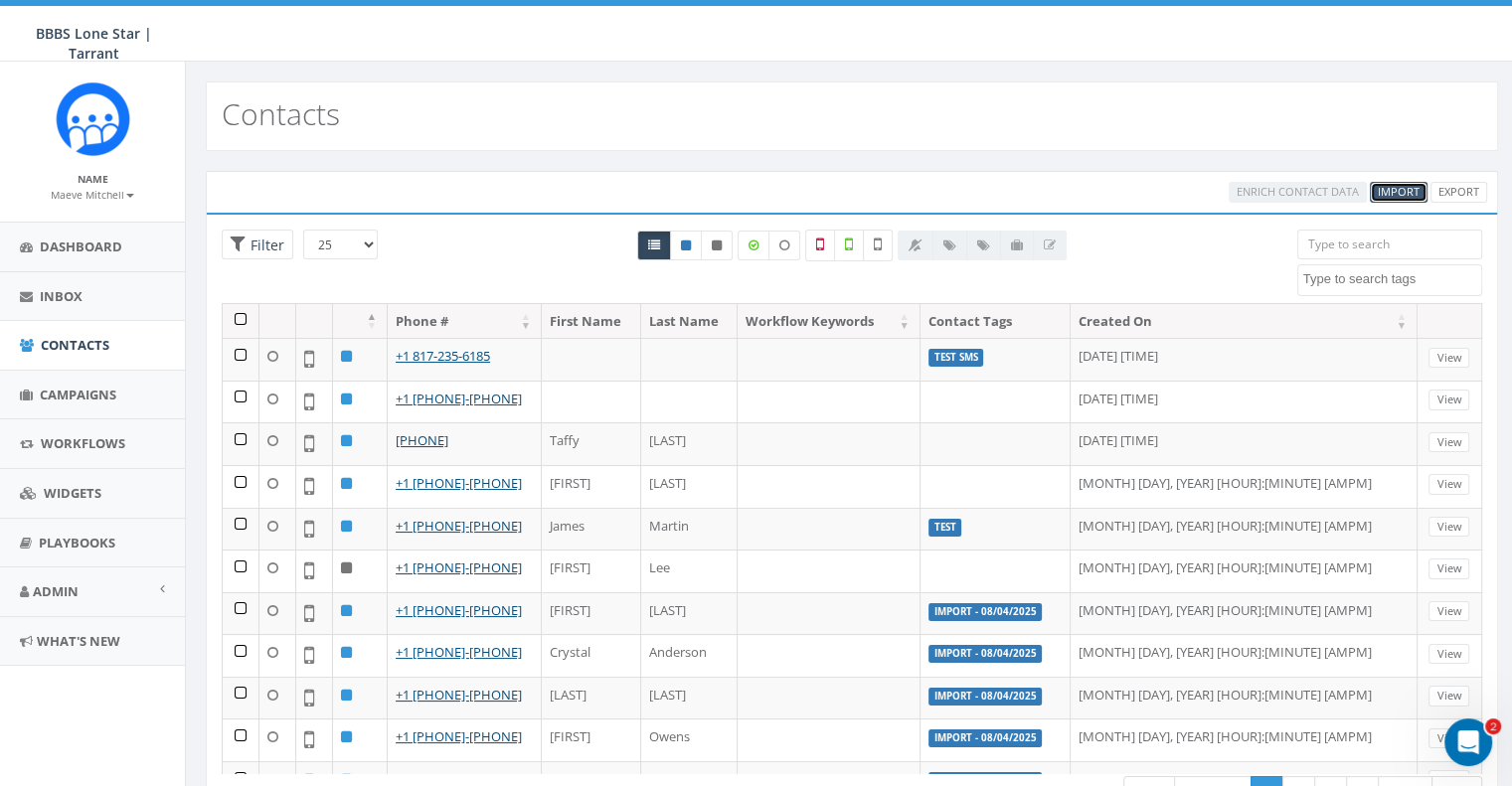 click on "Import" at bounding box center [1399, 191] 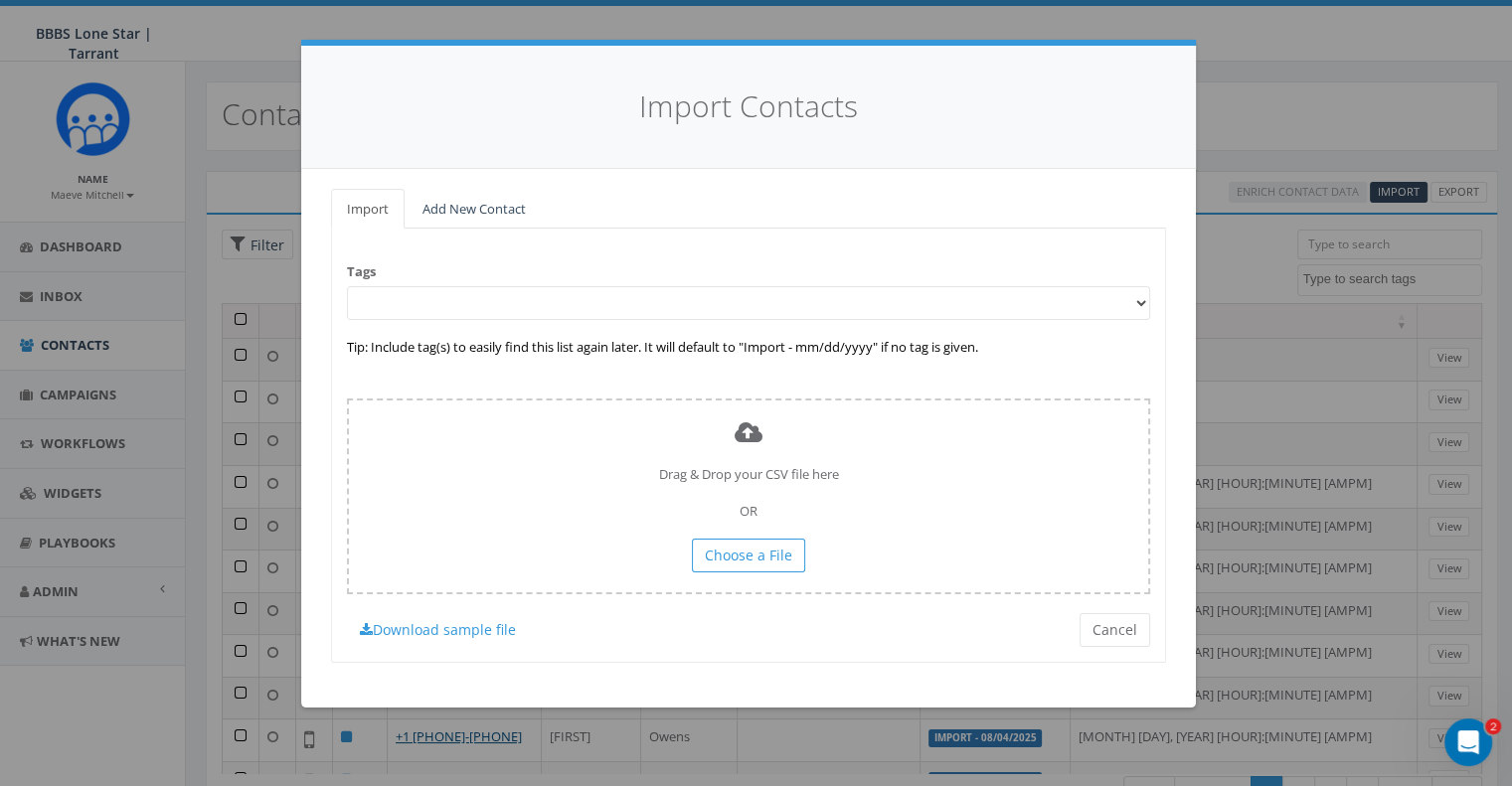 click at bounding box center (1468, 742) 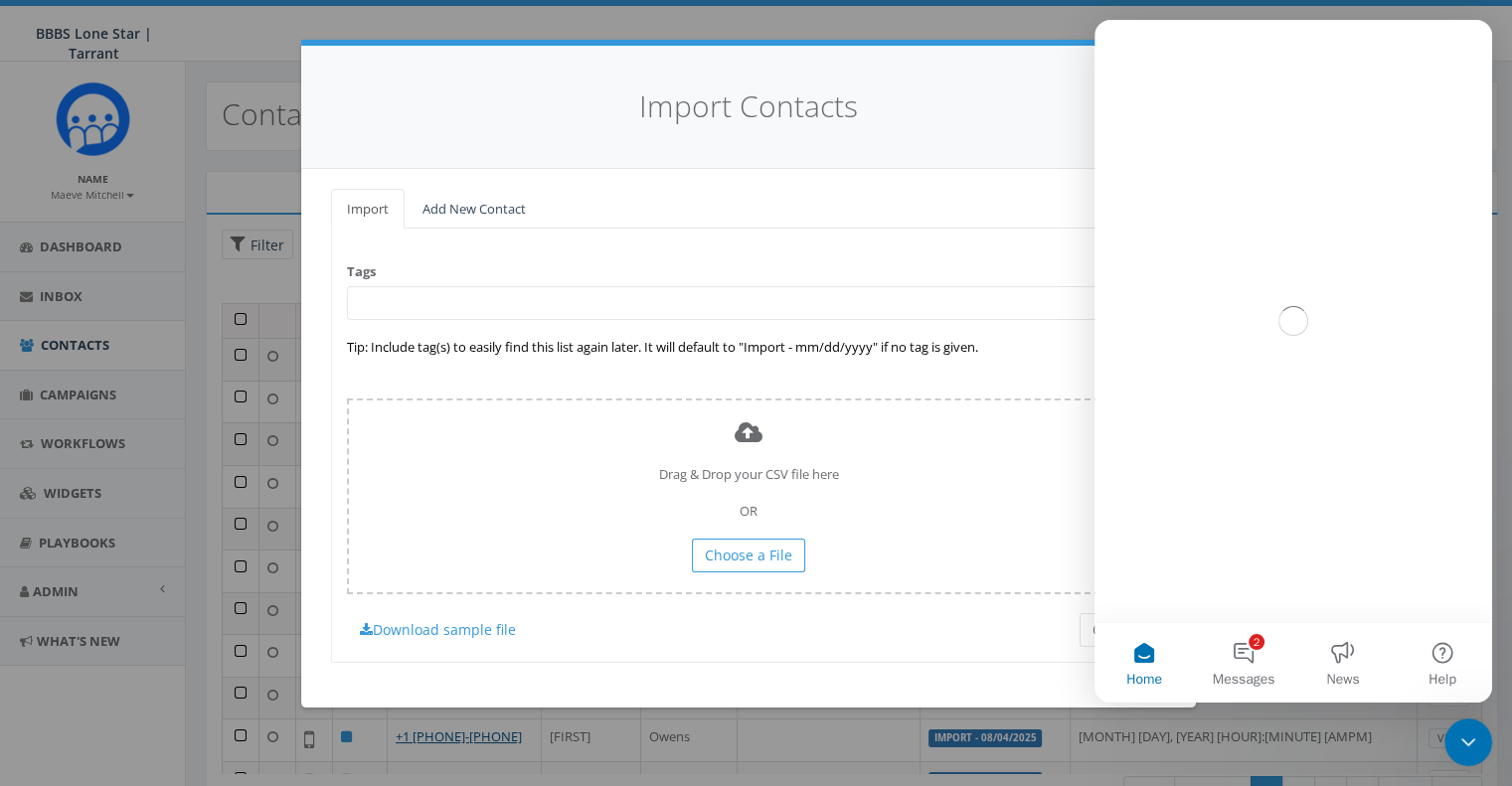 scroll, scrollTop: 0, scrollLeft: 0, axis: both 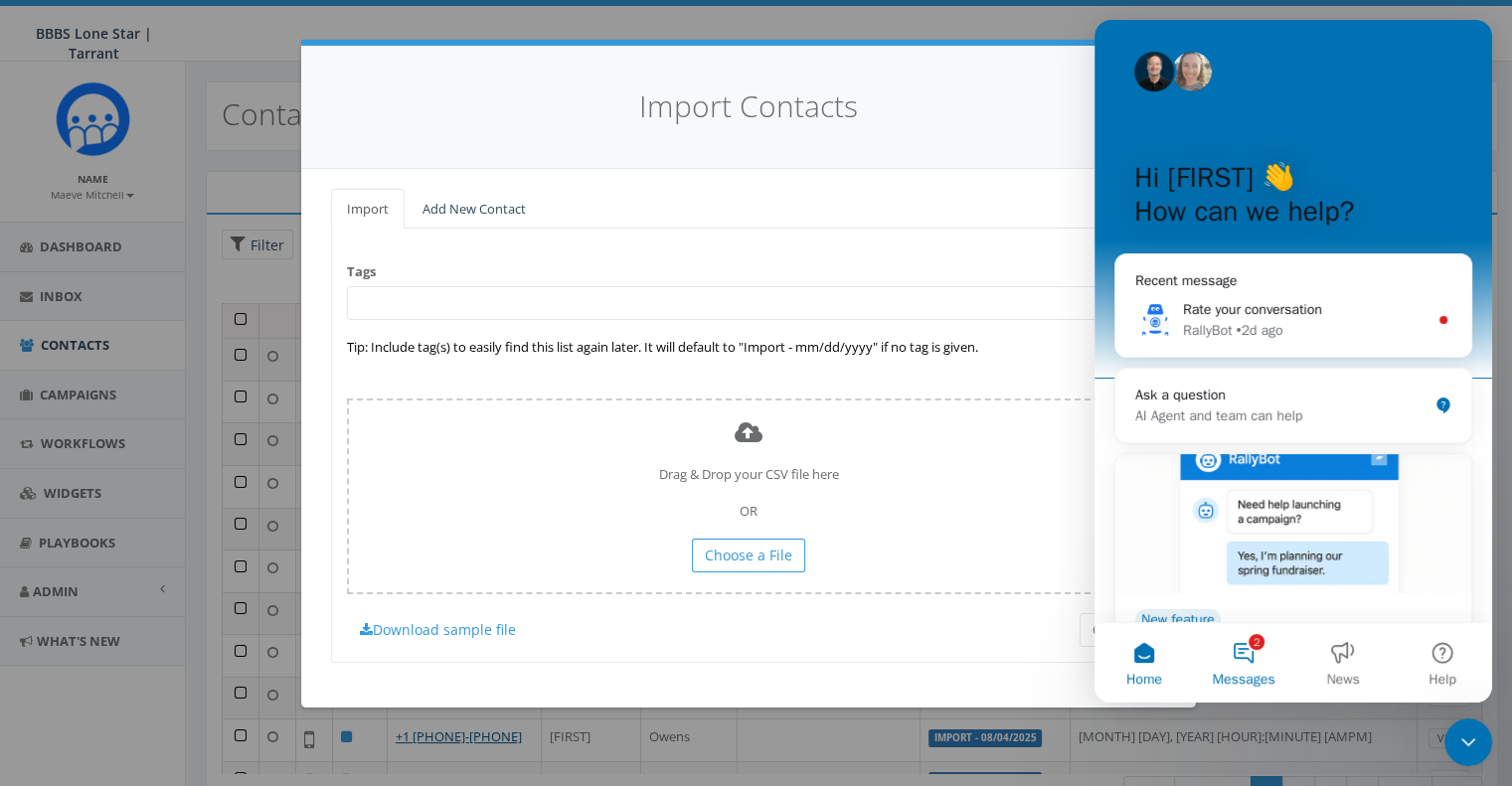click on "2 Messages" at bounding box center (1244, 663) 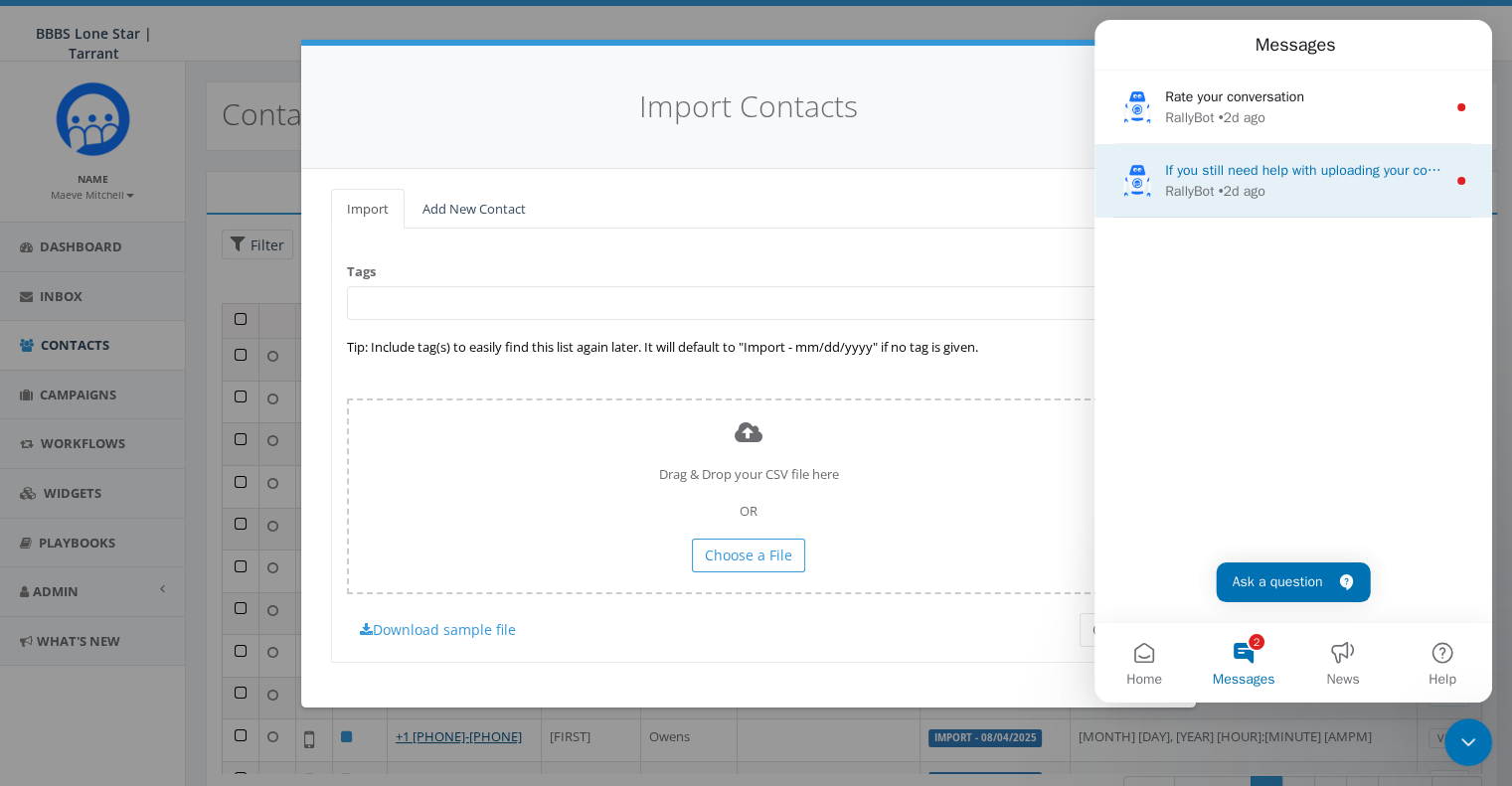 click on "RallyBot •  2d ago" at bounding box center [1305, 191] 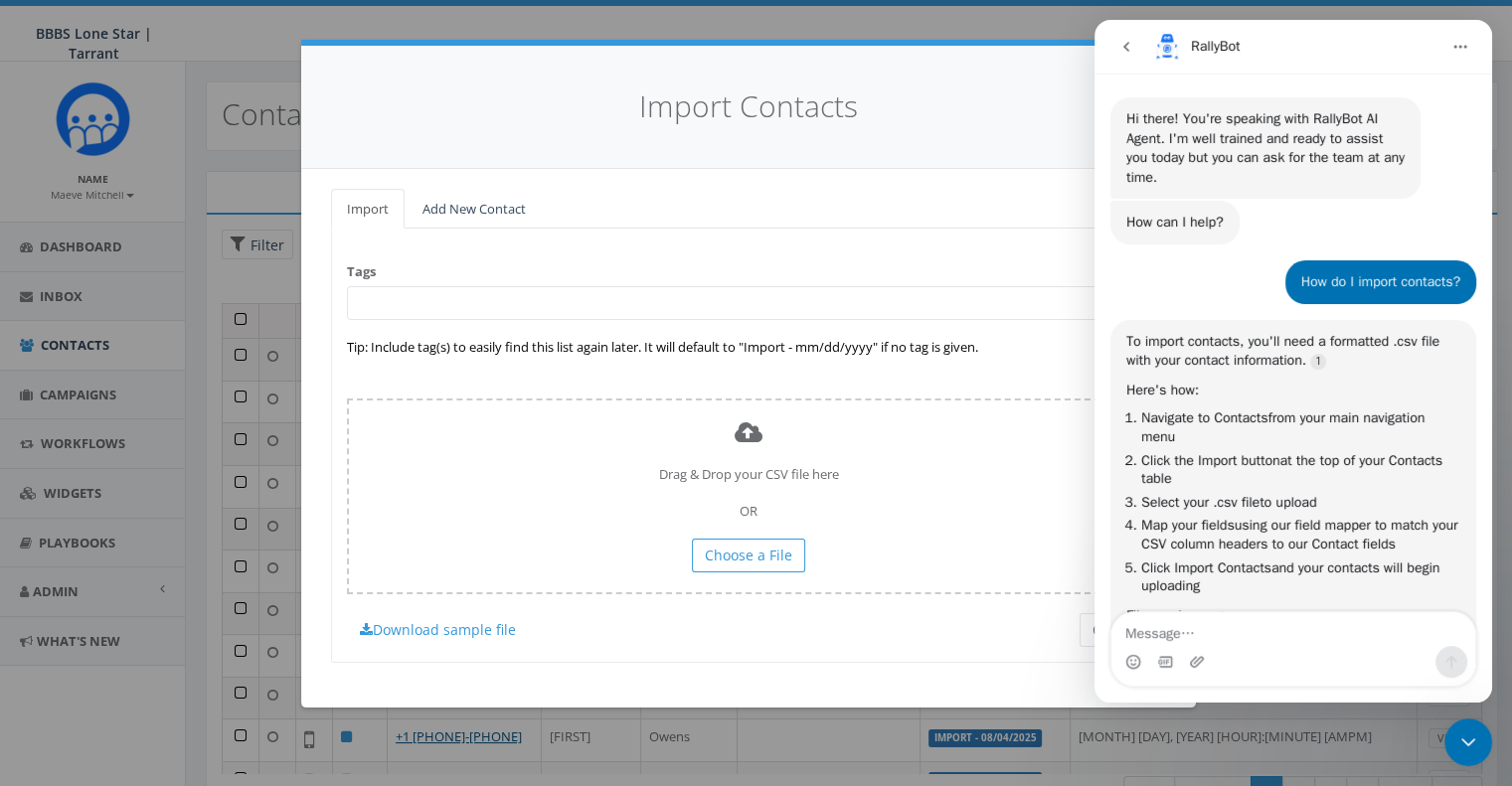 scroll, scrollTop: 3, scrollLeft: 0, axis: vertical 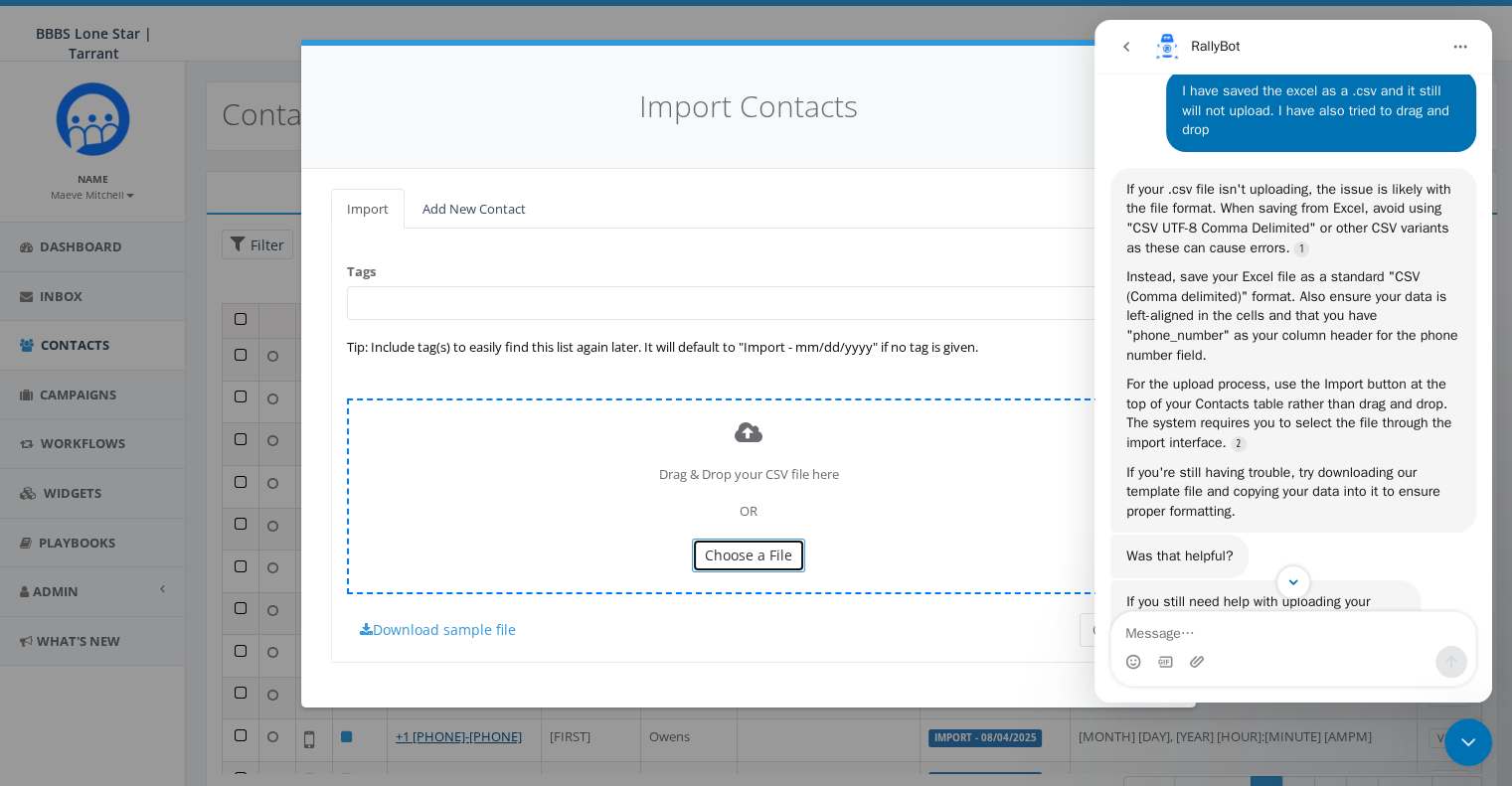 click on "Choose a File" at bounding box center (749, 554) 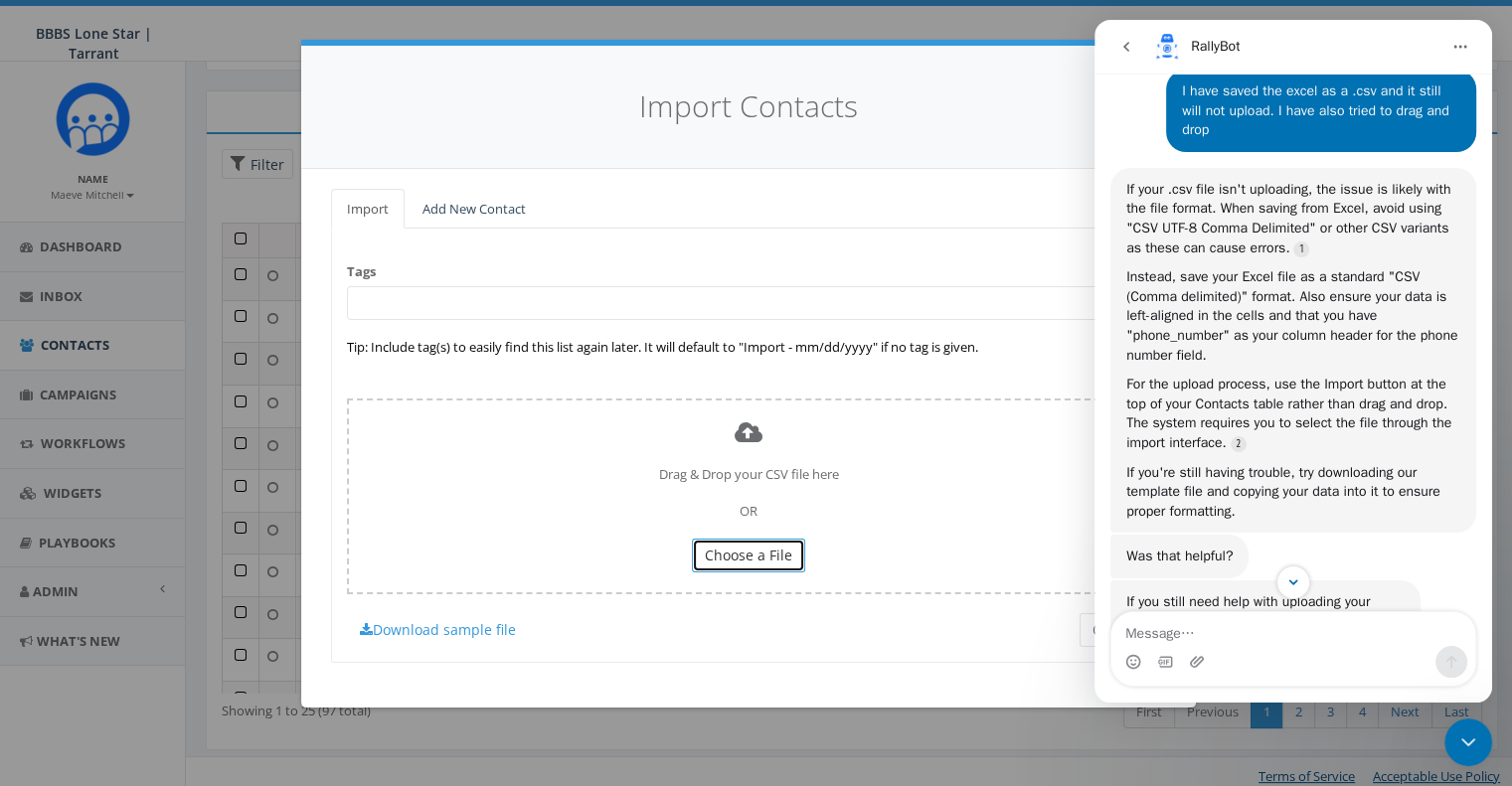scroll, scrollTop: 87, scrollLeft: 0, axis: vertical 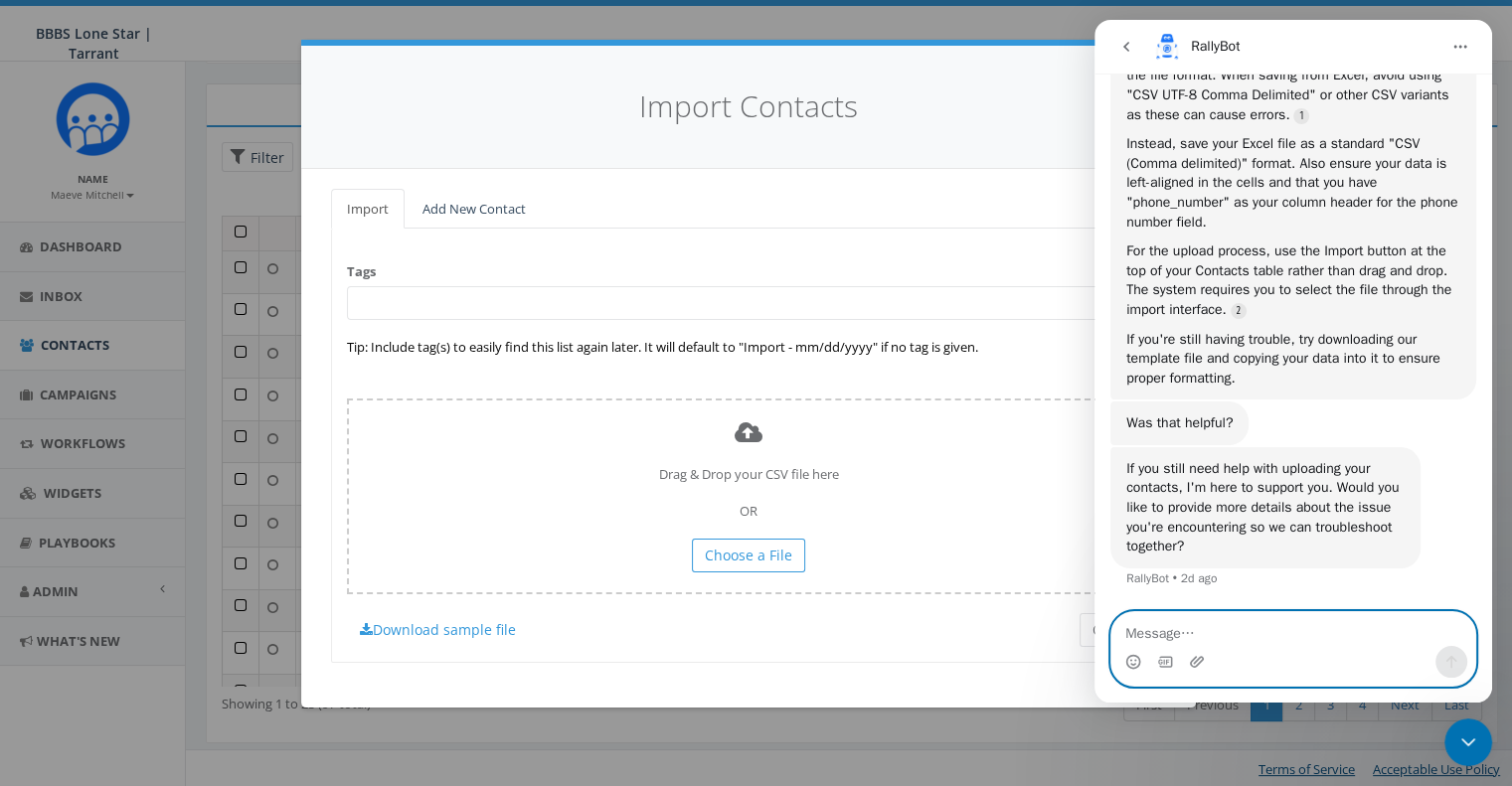 click at bounding box center [1293, 629] 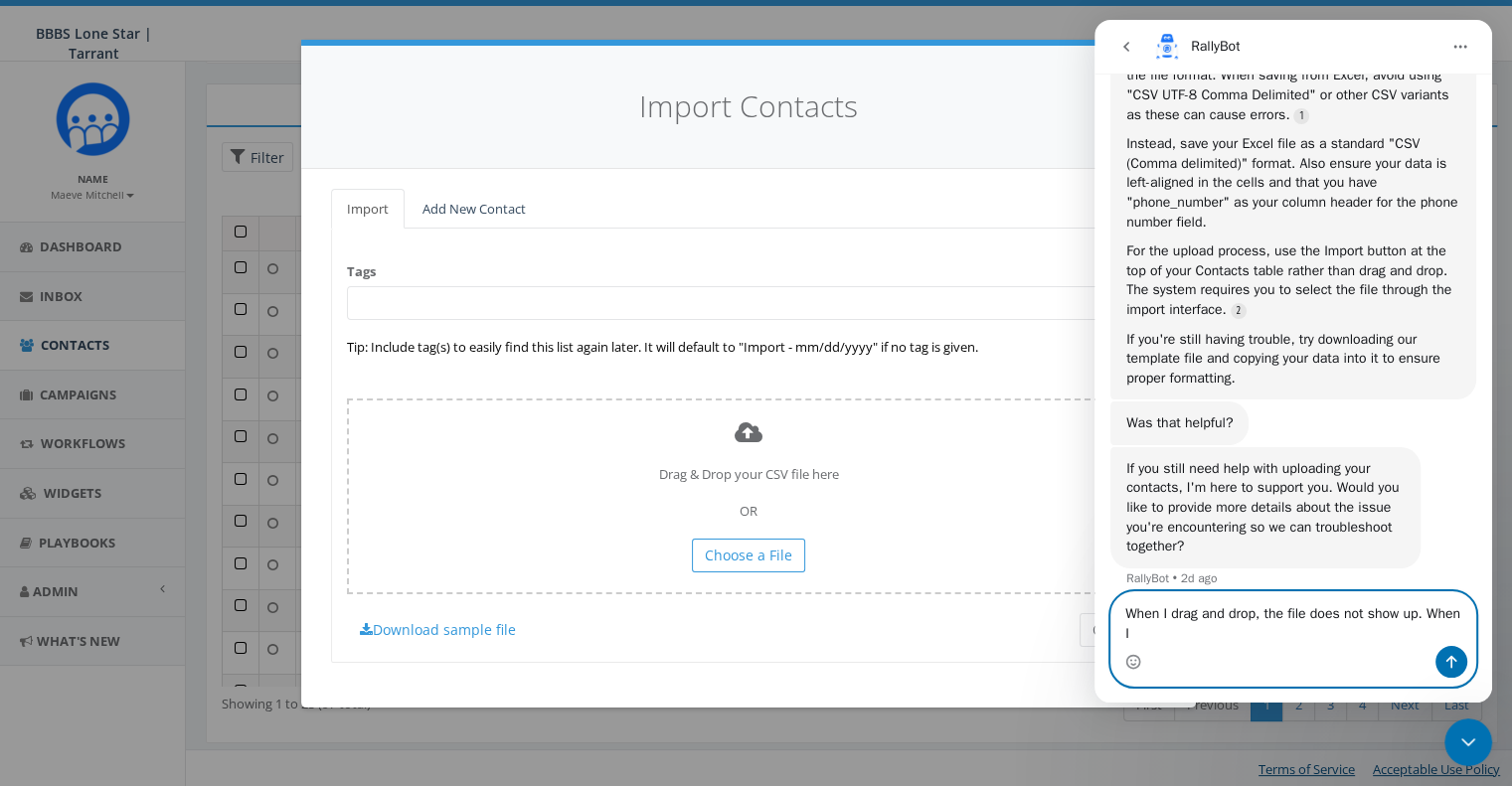 scroll, scrollTop: 1000, scrollLeft: 0, axis: vertical 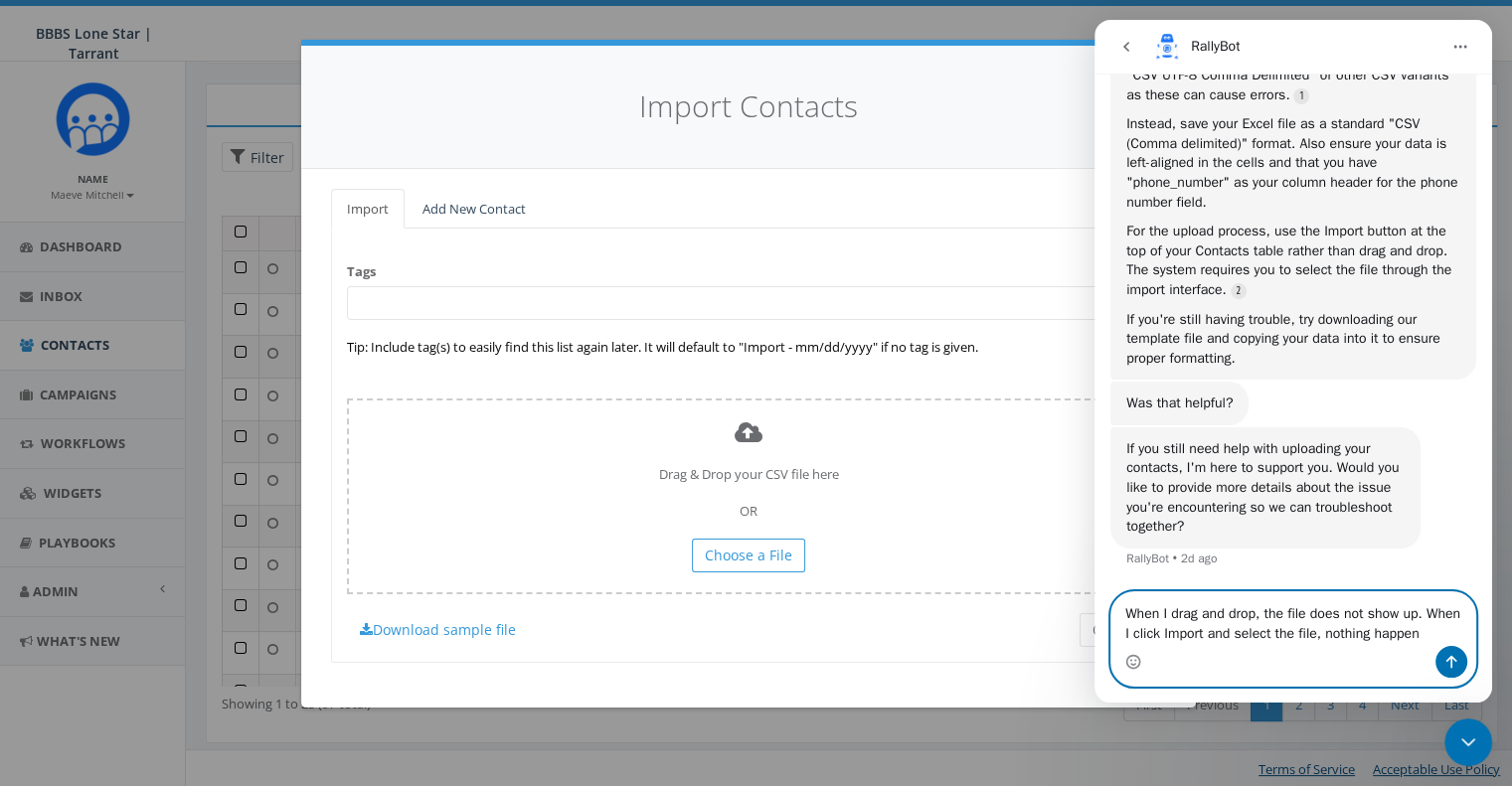 type on "When I drag and drop, the file does not show up. When I click Import and select the file, nothing happens" 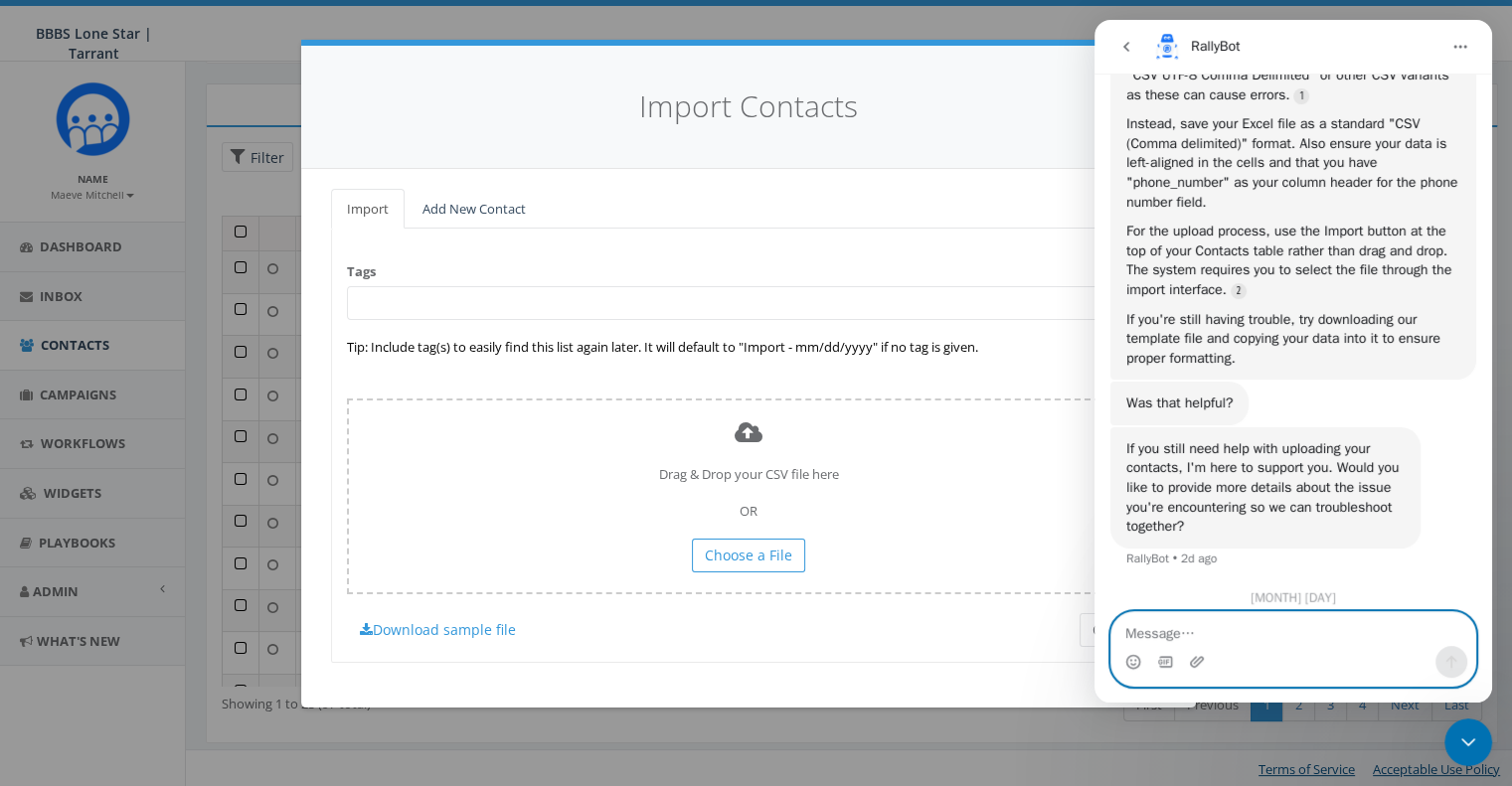scroll, scrollTop: 1105, scrollLeft: 0, axis: vertical 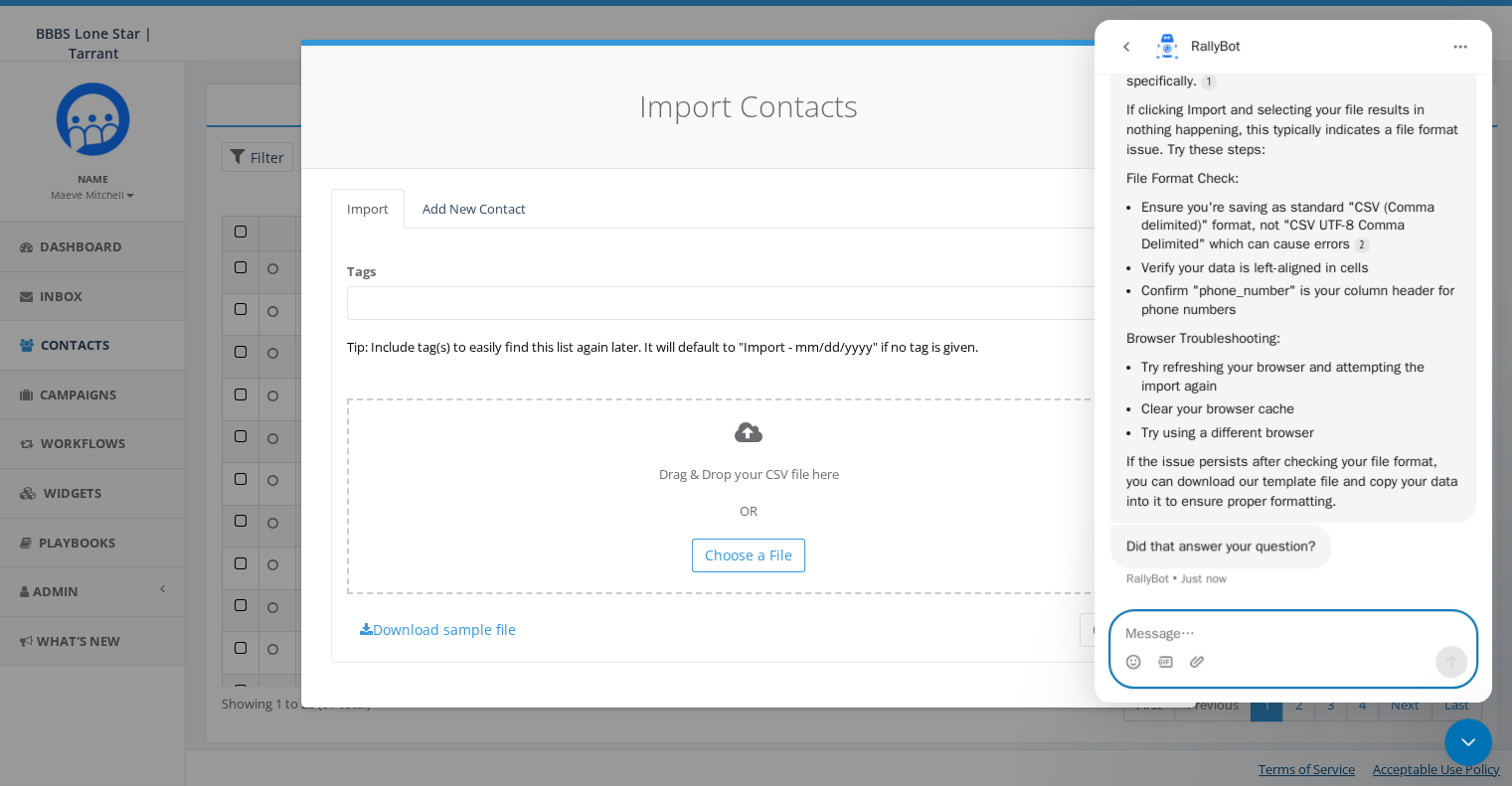 click at bounding box center (1293, 629) 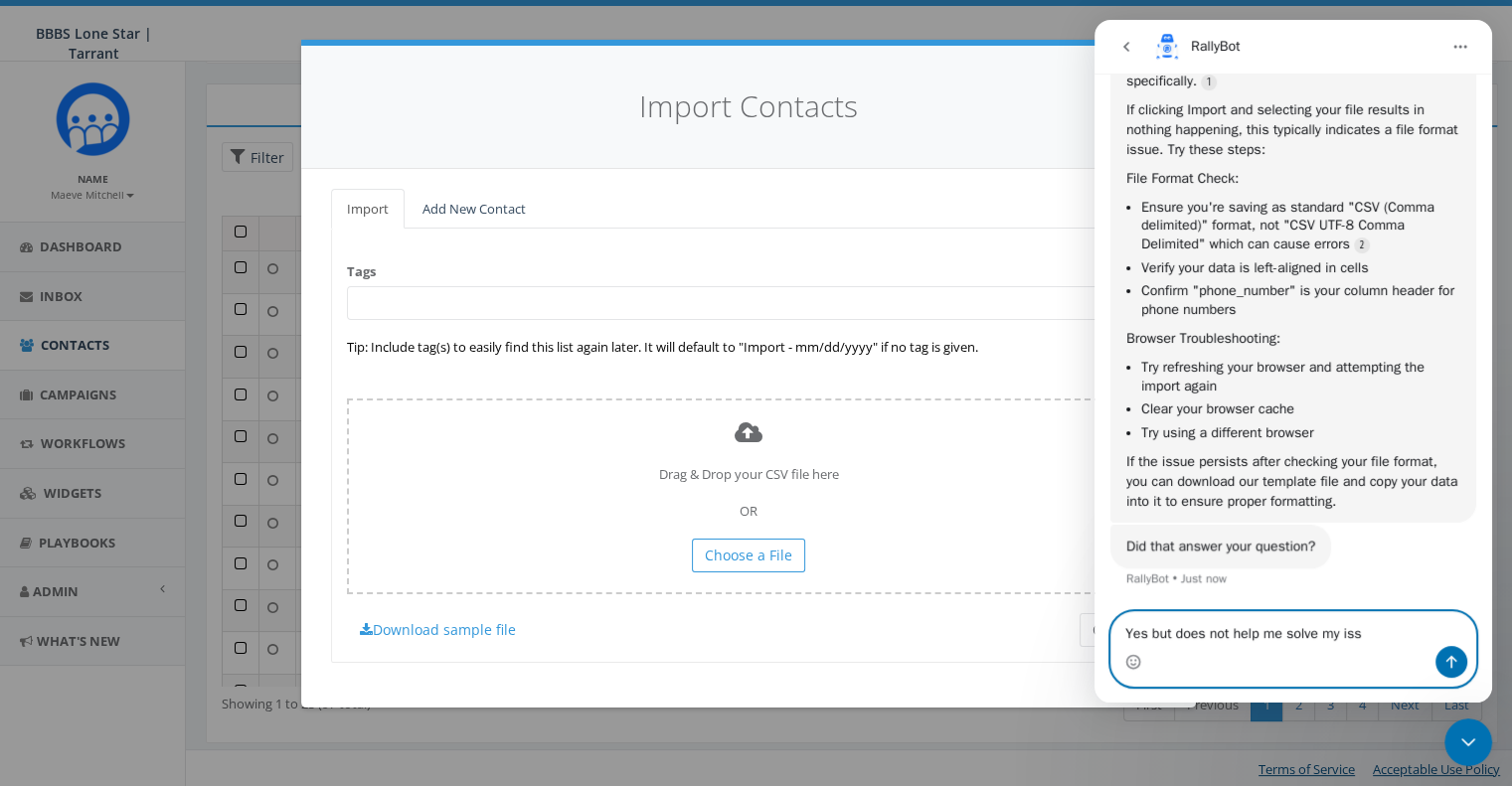 type on "Yes but does not help me solve my isse" 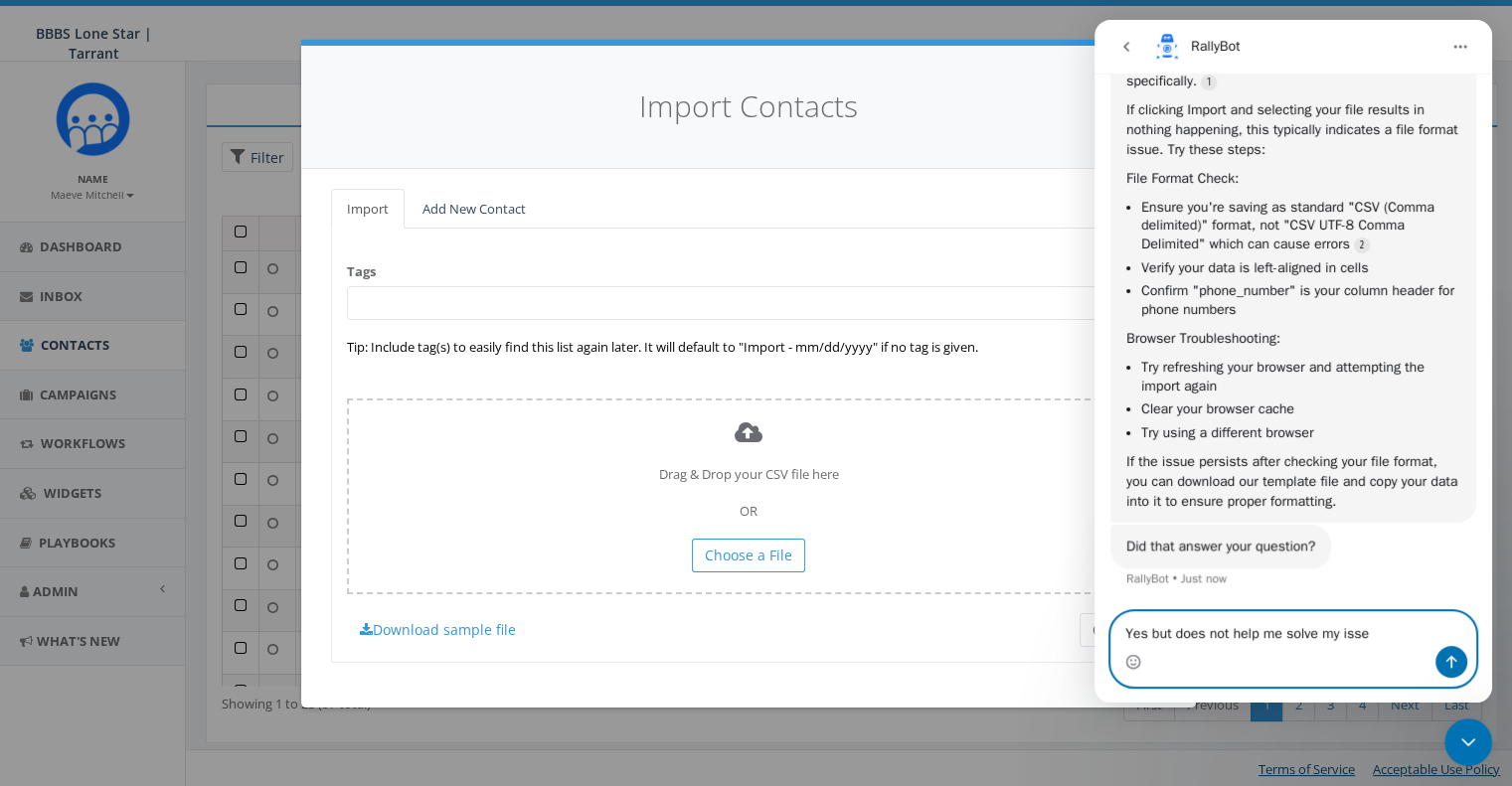 type 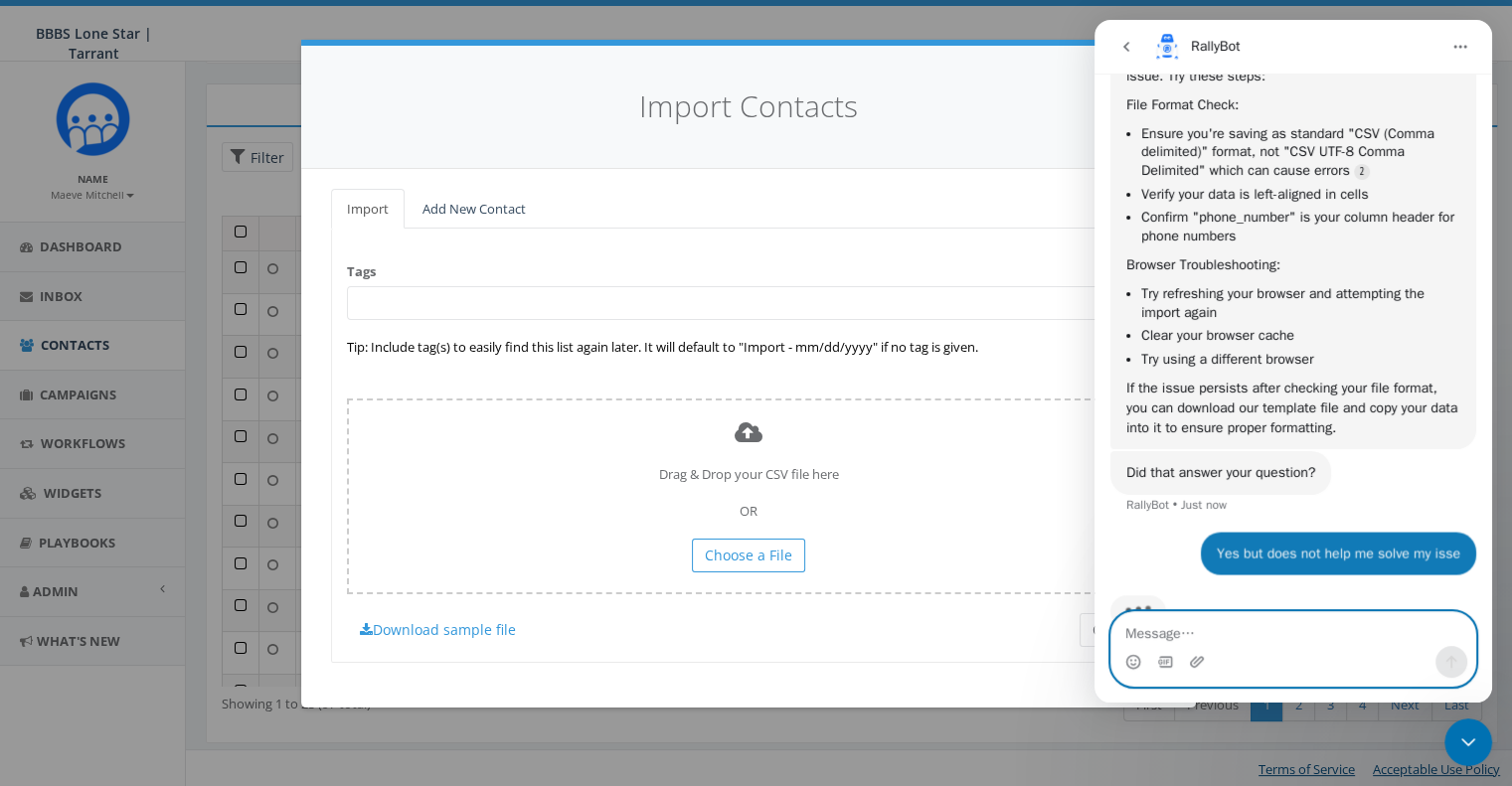 scroll, scrollTop: 1793, scrollLeft: 0, axis: vertical 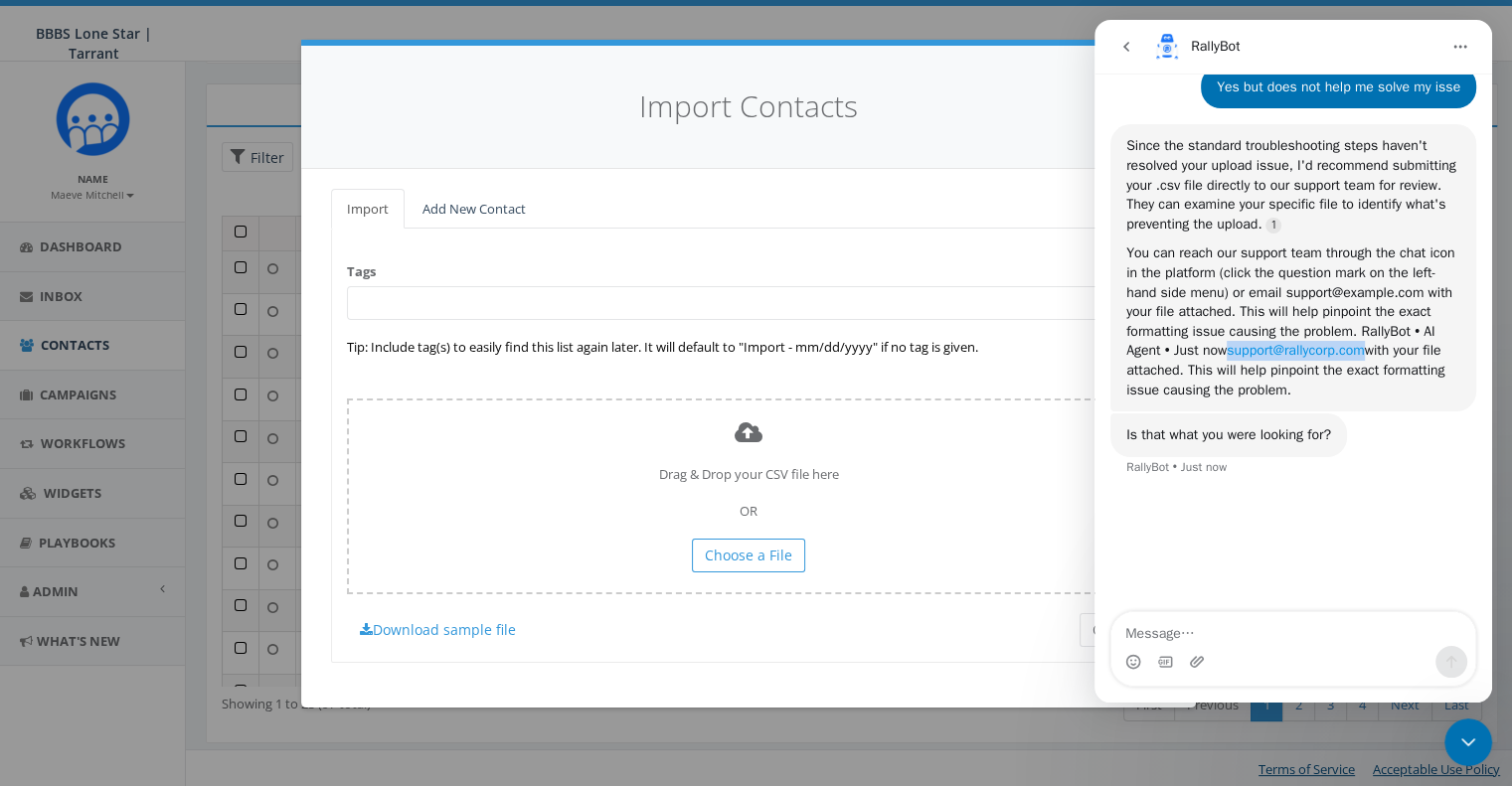drag, startPoint x: 1114, startPoint y: 314, endPoint x: 1265, endPoint y: 315, distance: 151.0033 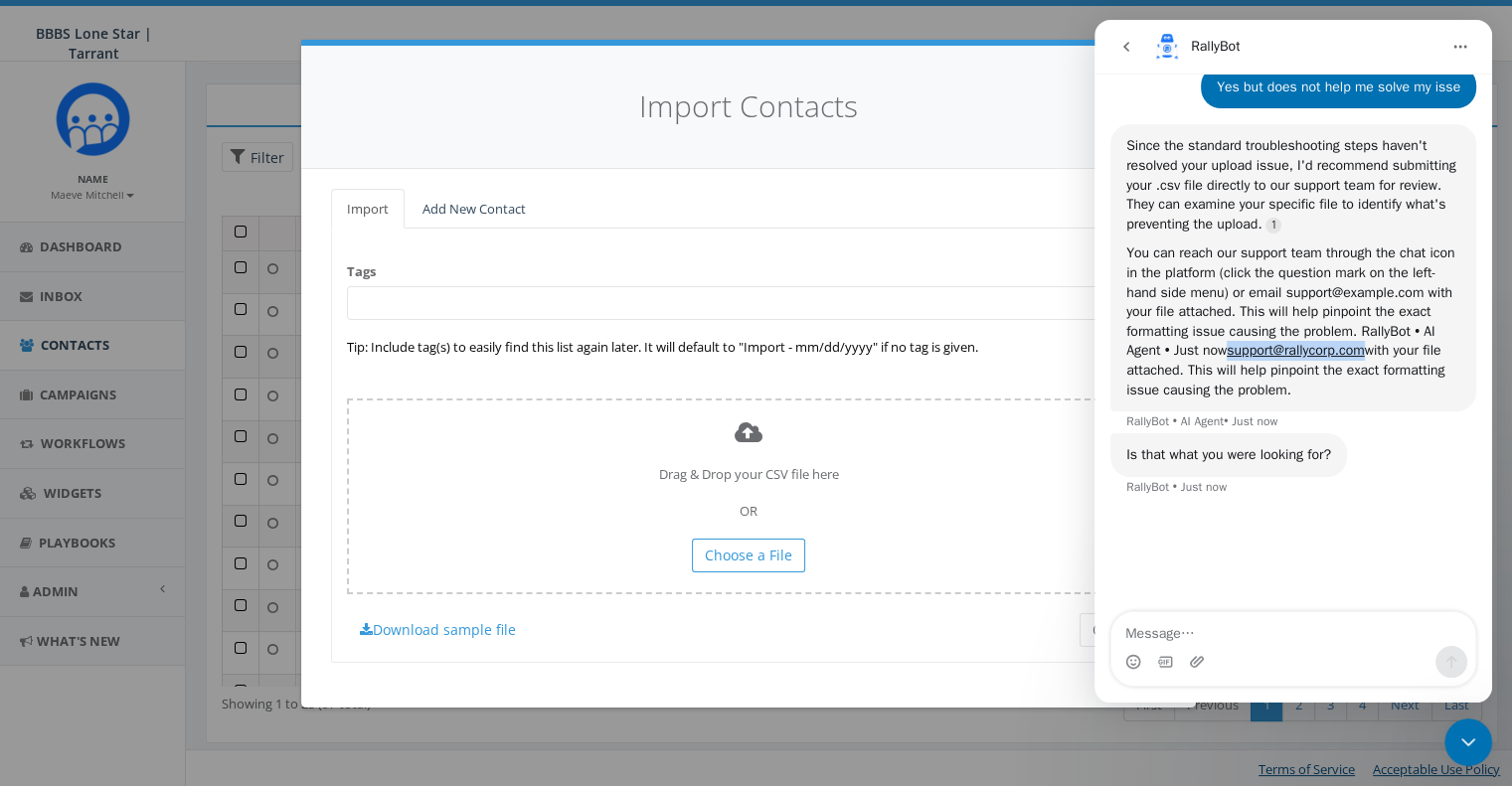 copy on "support@rallycorp.com" 